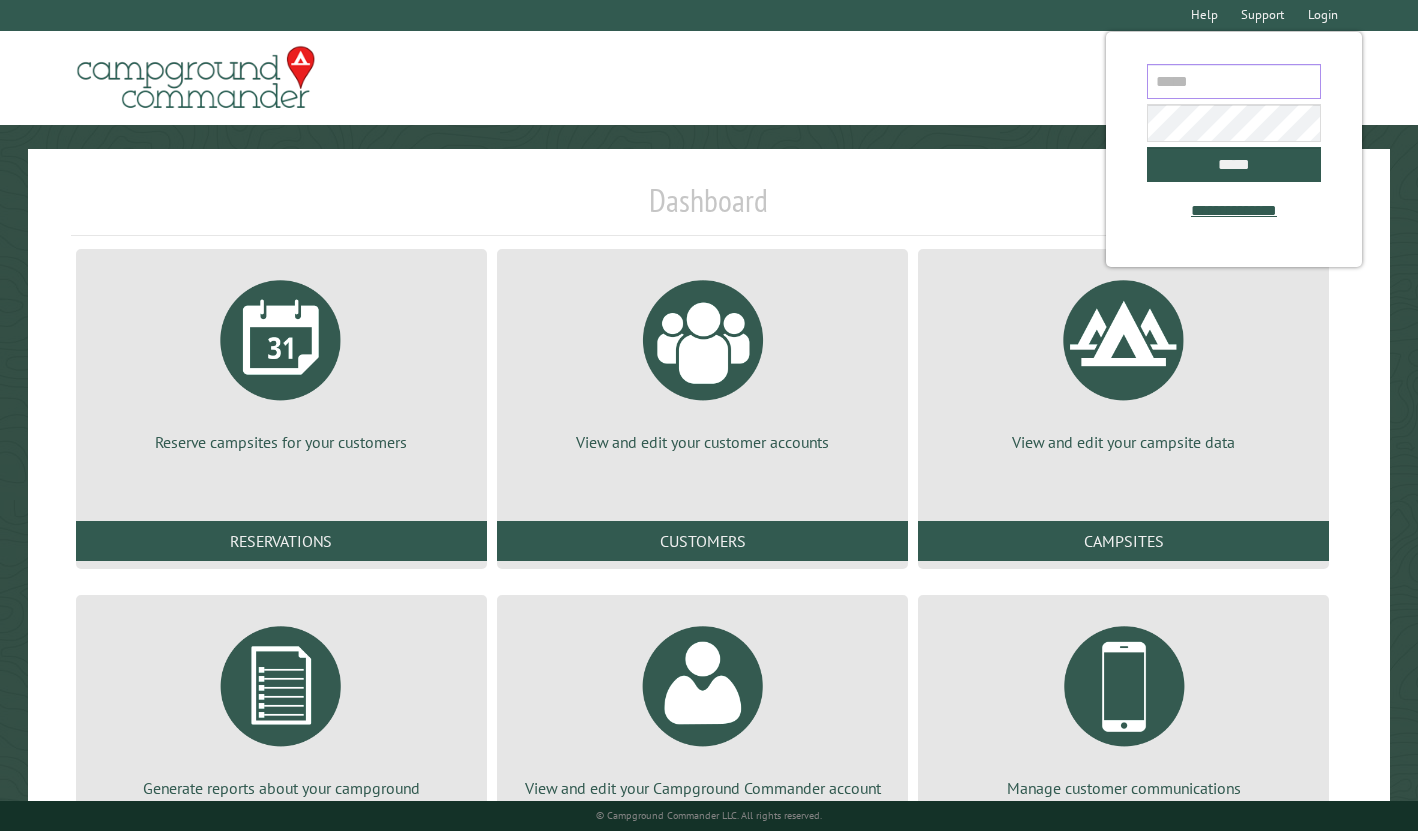 scroll, scrollTop: 0, scrollLeft: 0, axis: both 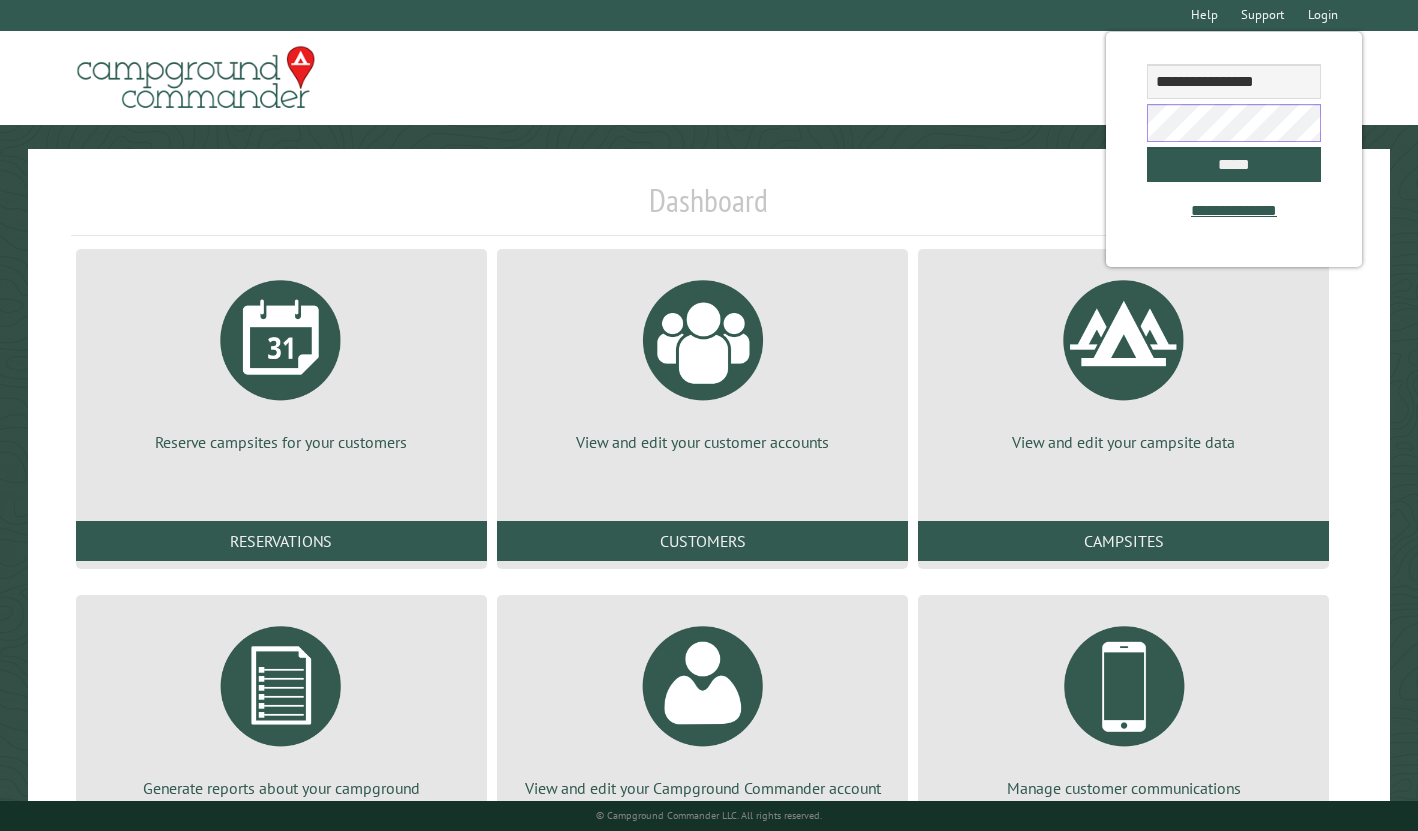 click on "*****" at bounding box center (1233, 164) 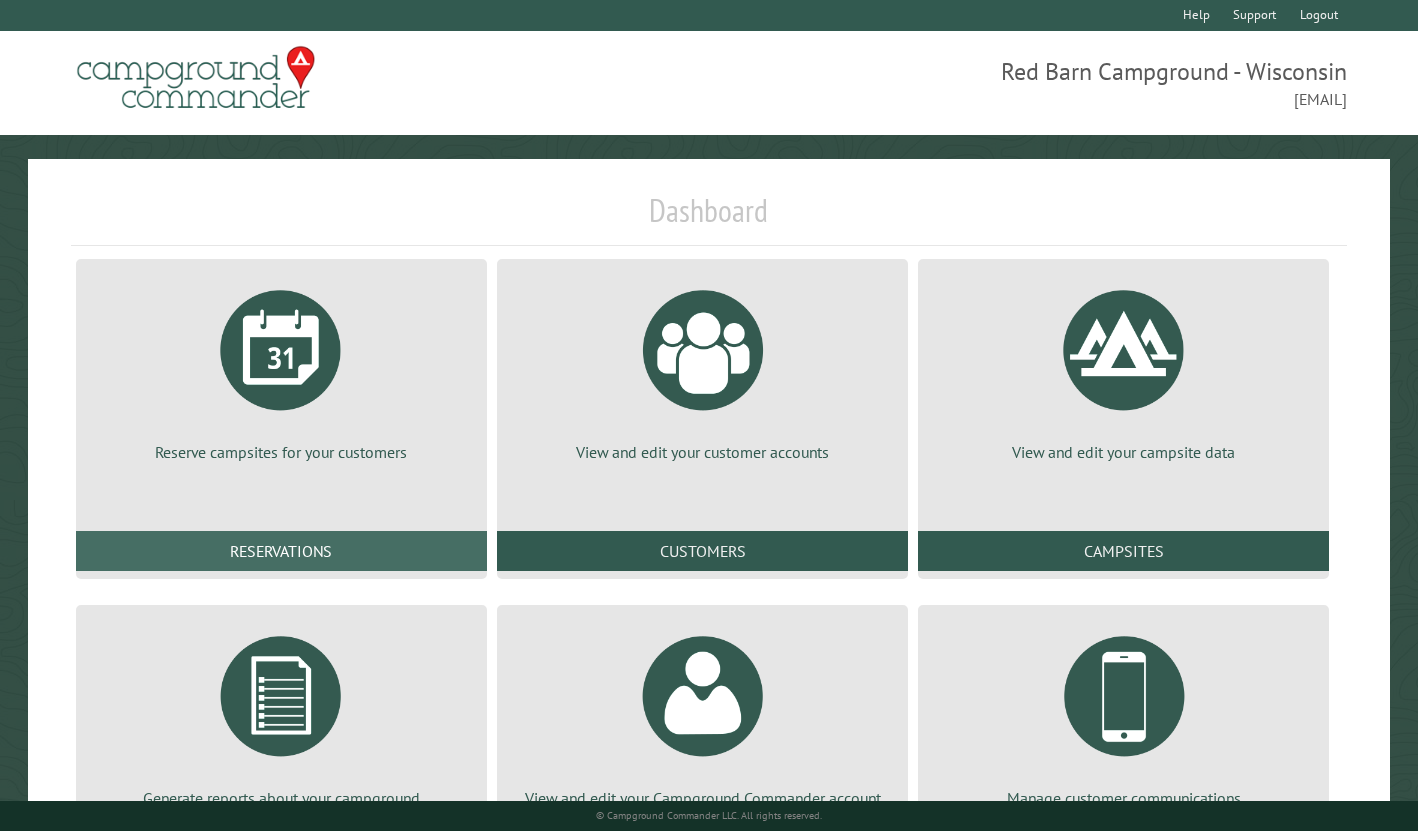 click on "Reservations" at bounding box center [281, 551] 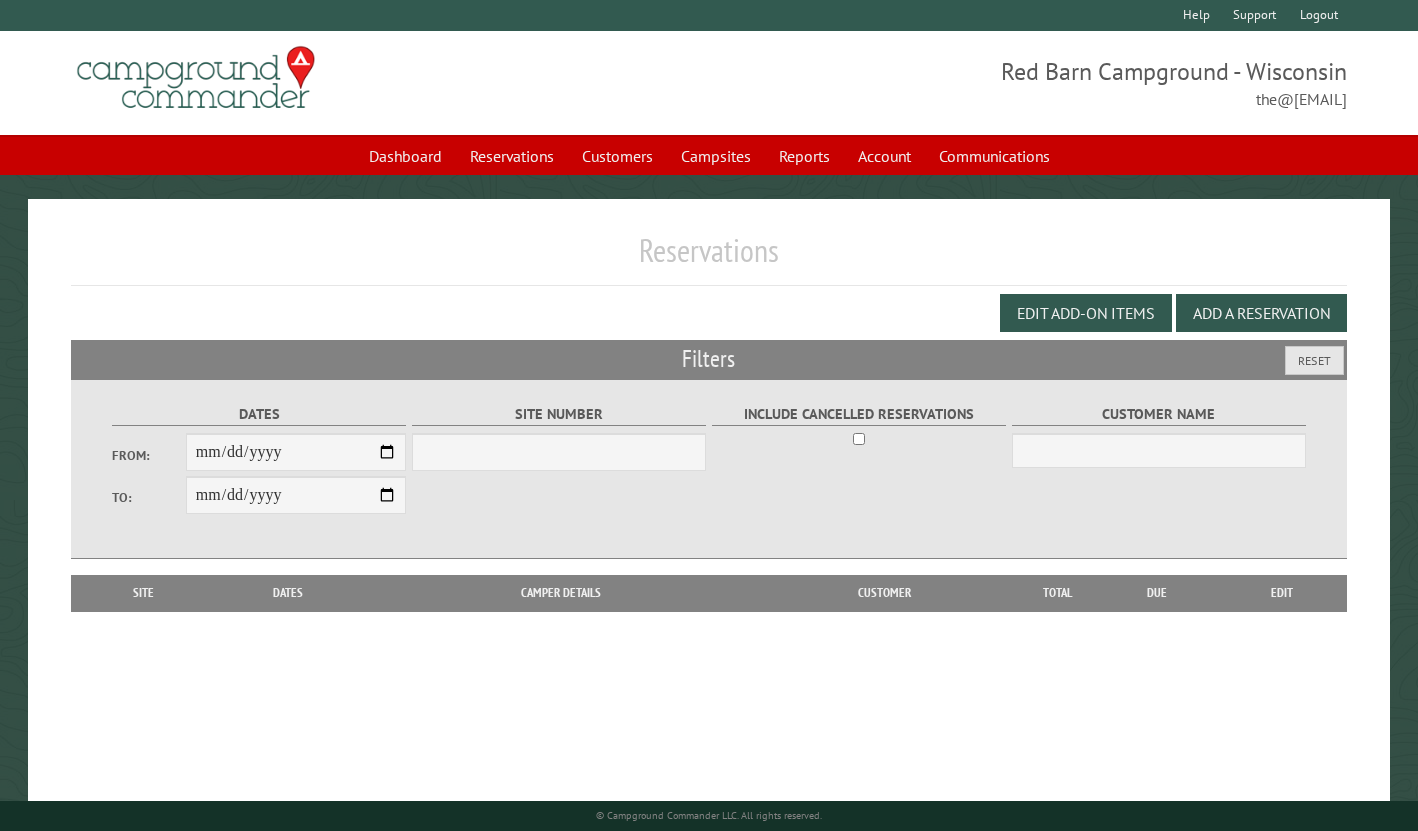 scroll, scrollTop: 0, scrollLeft: 0, axis: both 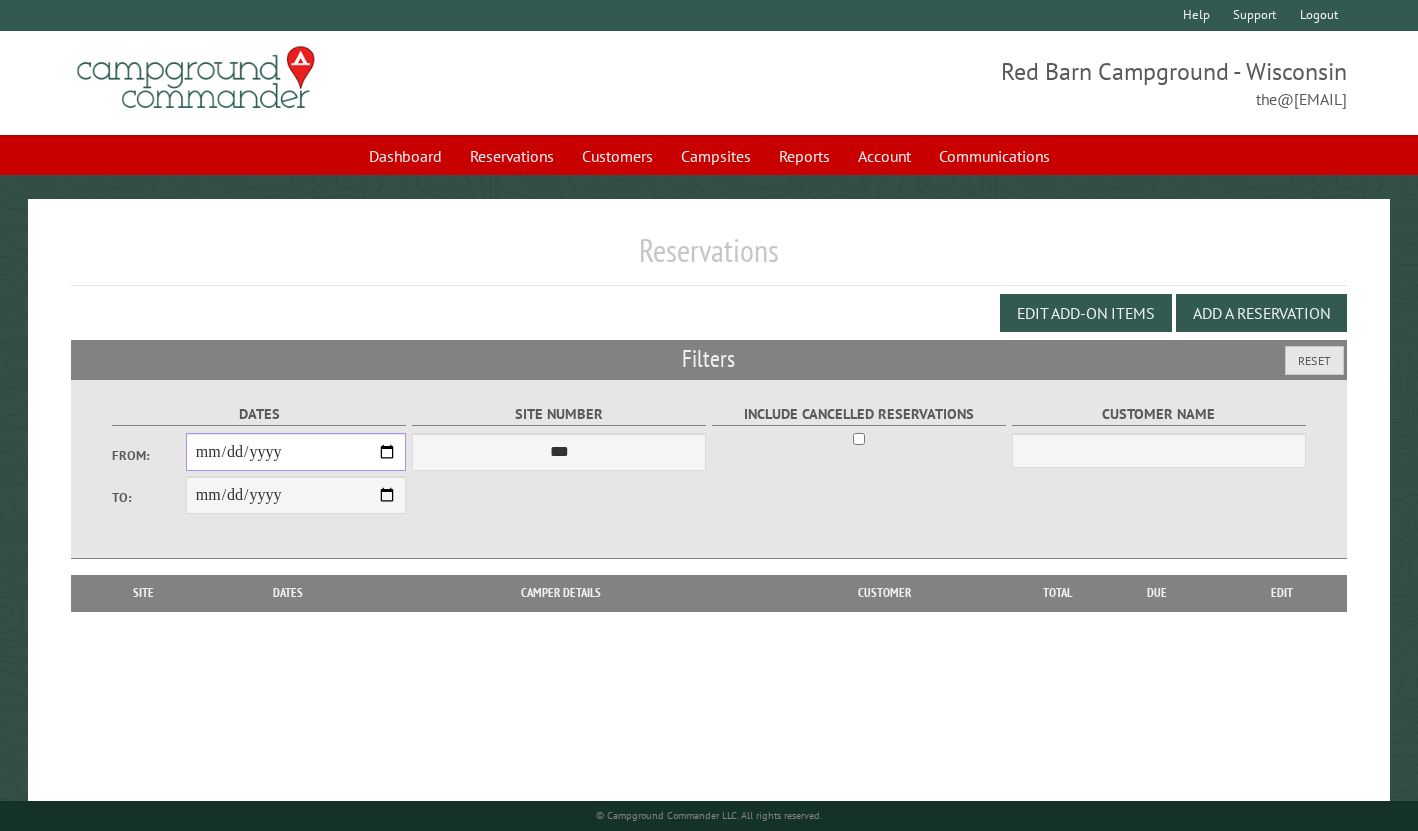 click on "From:" at bounding box center (296, 452) 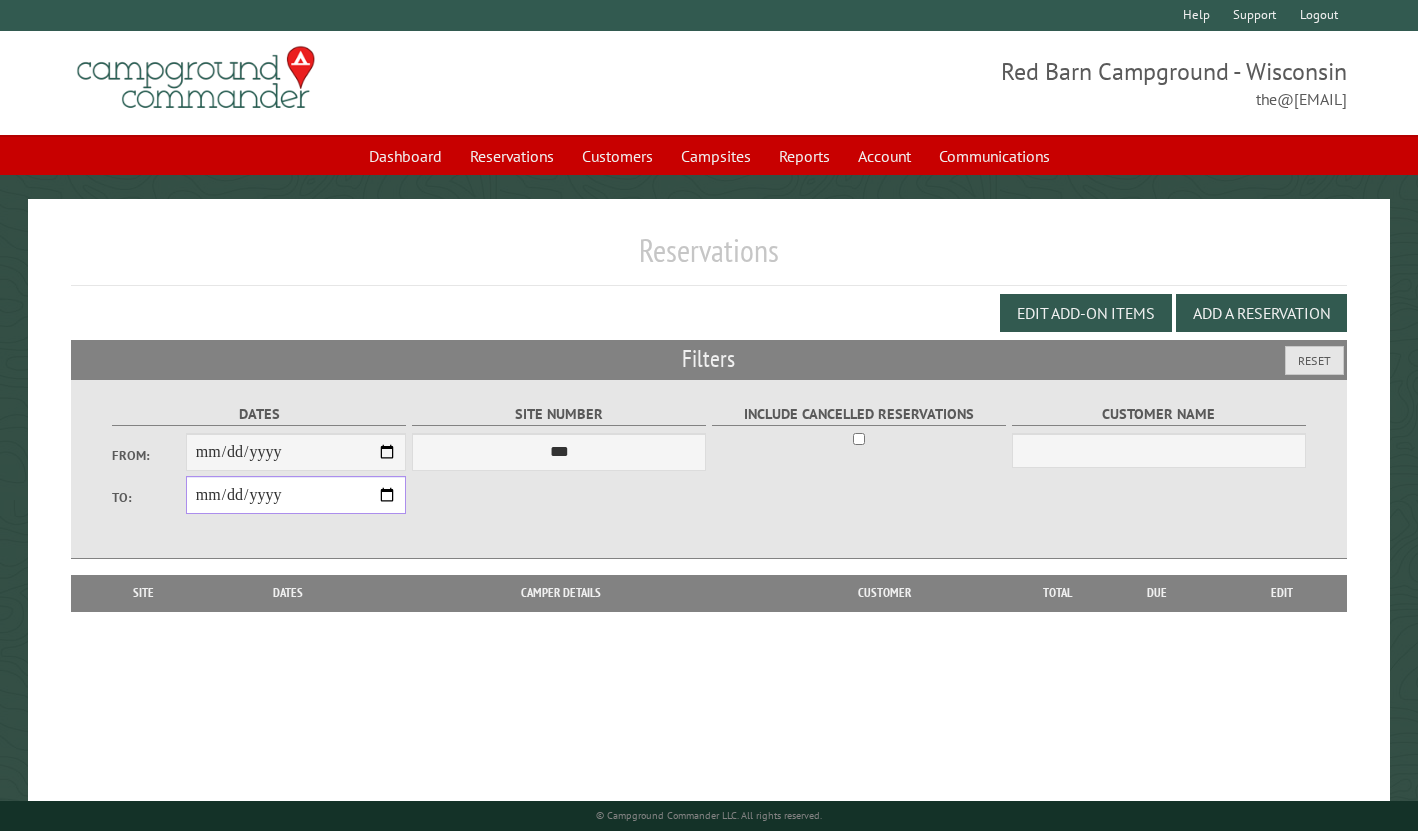 click on "**********" at bounding box center (296, 495) 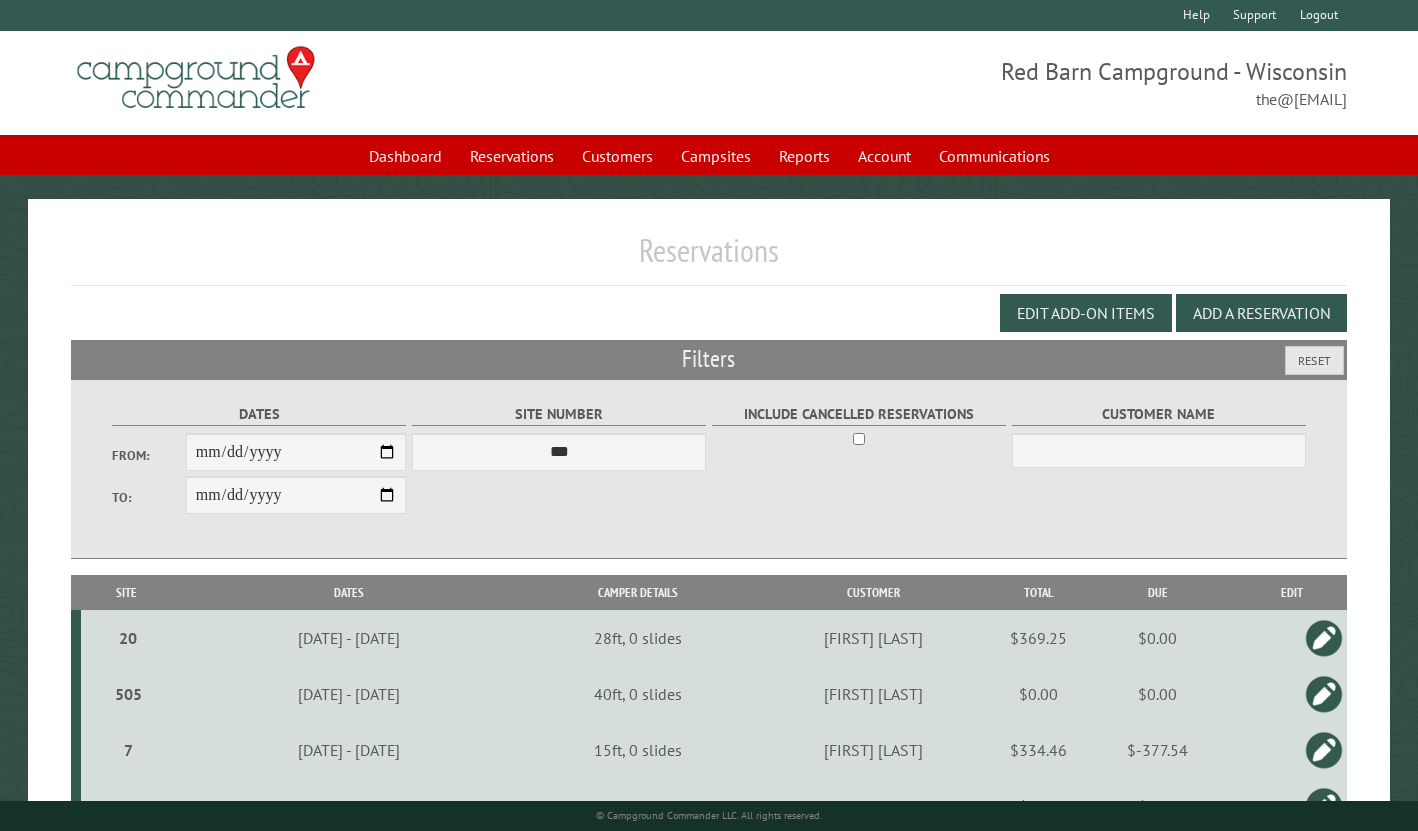 click on "**********" at bounding box center [709, 469] 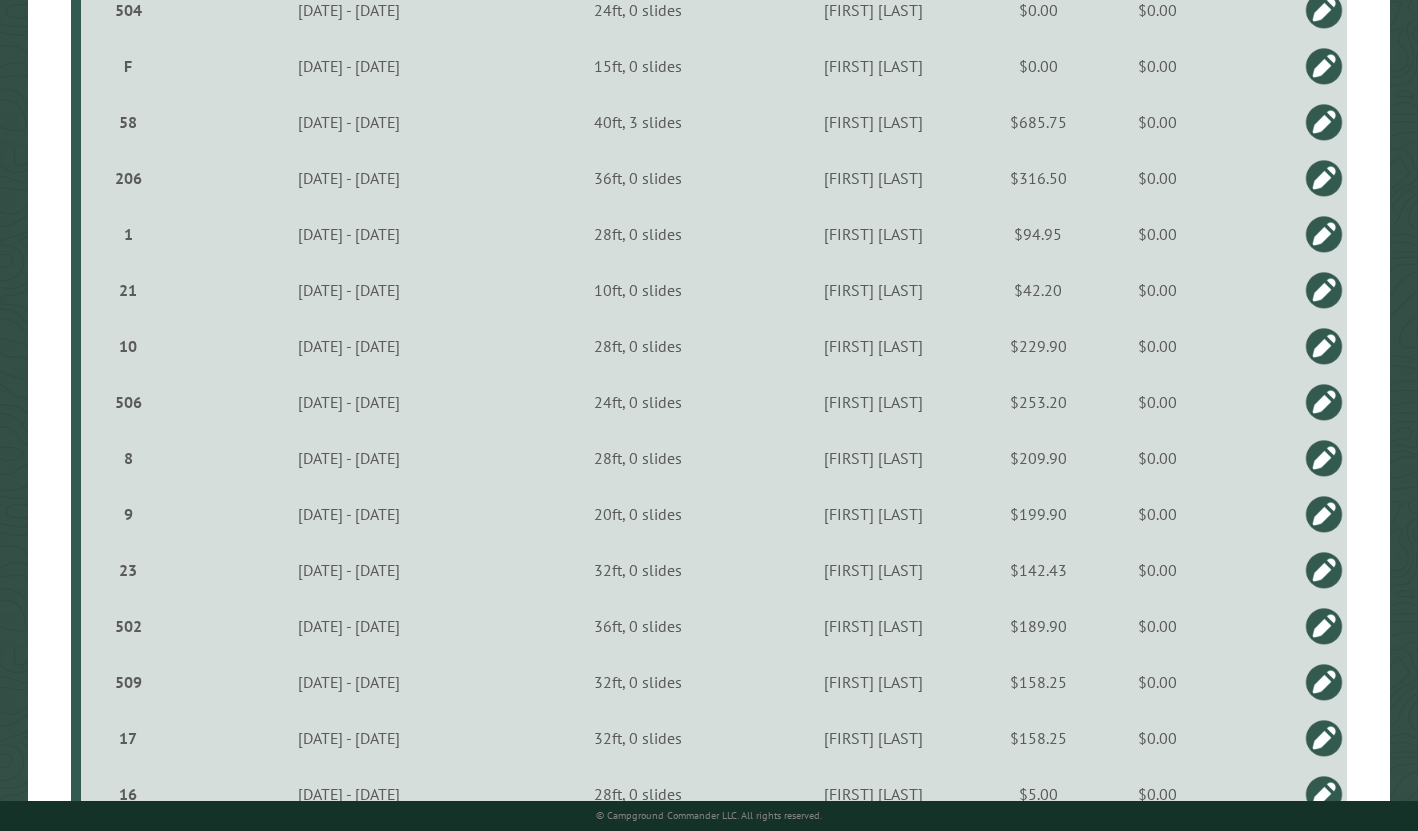 scroll, scrollTop: 826, scrollLeft: 0, axis: vertical 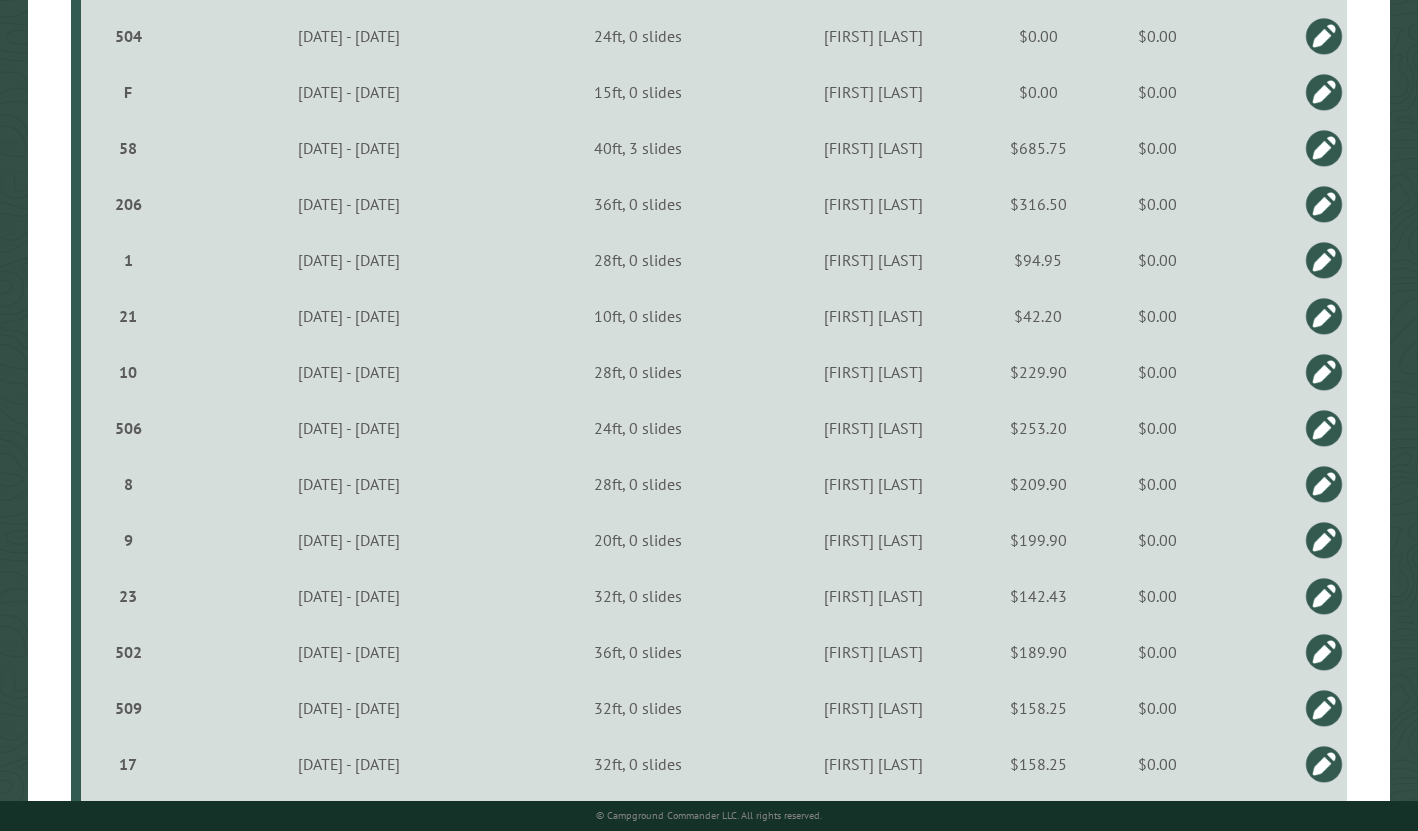 click on "$42.20" at bounding box center [1038, 316] 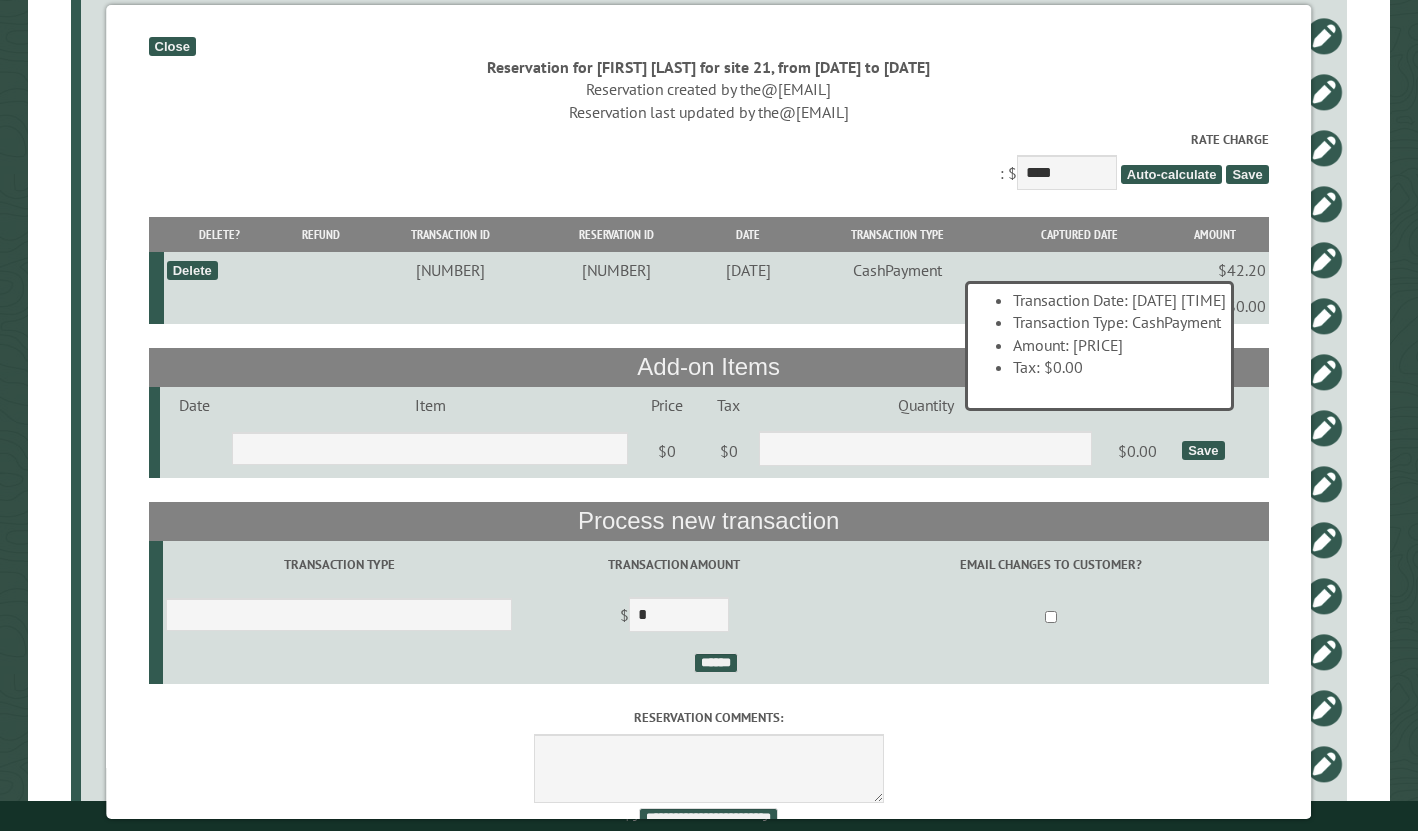 scroll, scrollTop: 823, scrollLeft: 0, axis: vertical 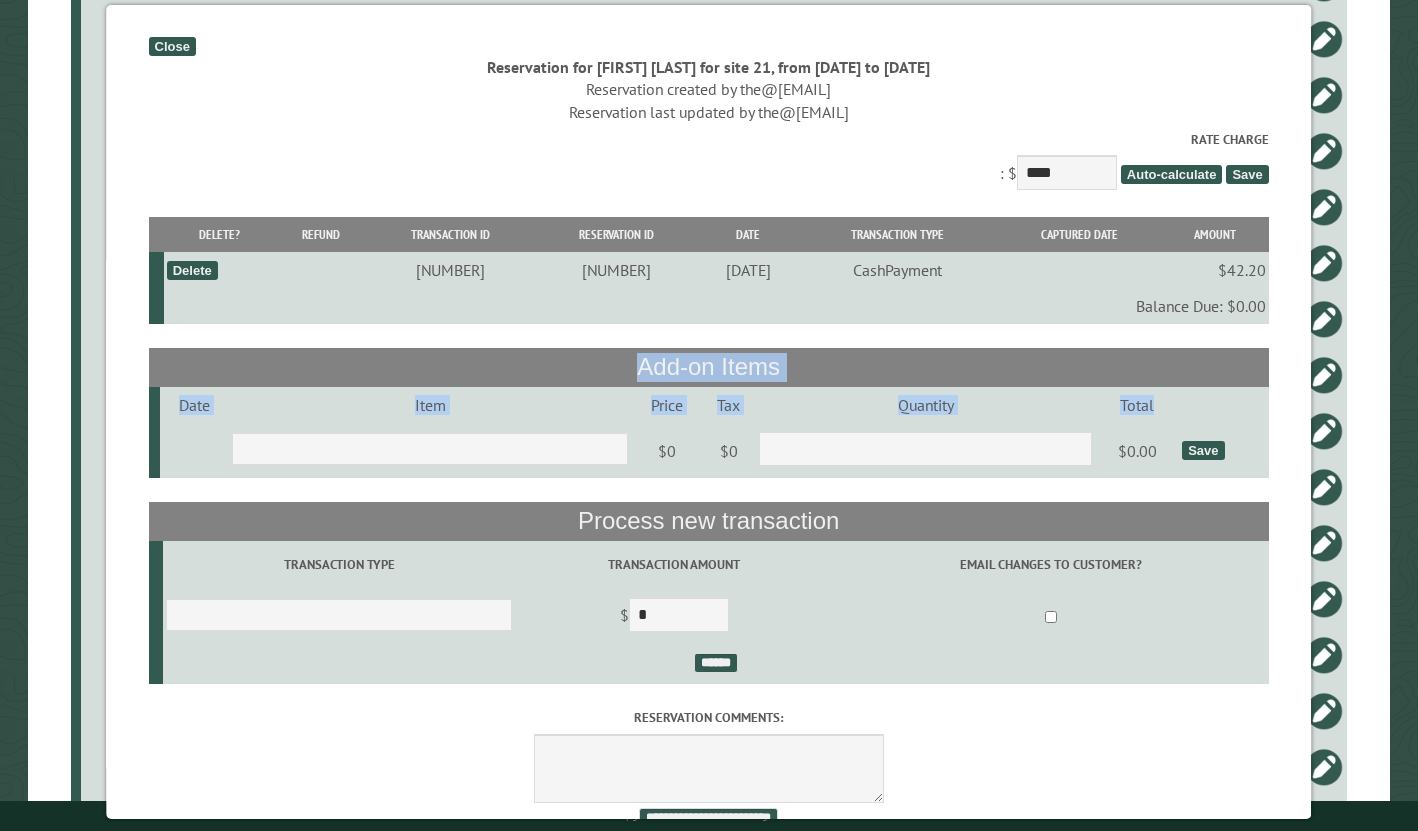 drag, startPoint x: 568, startPoint y: 477, endPoint x: 285, endPoint y: 299, distance: 334.3247 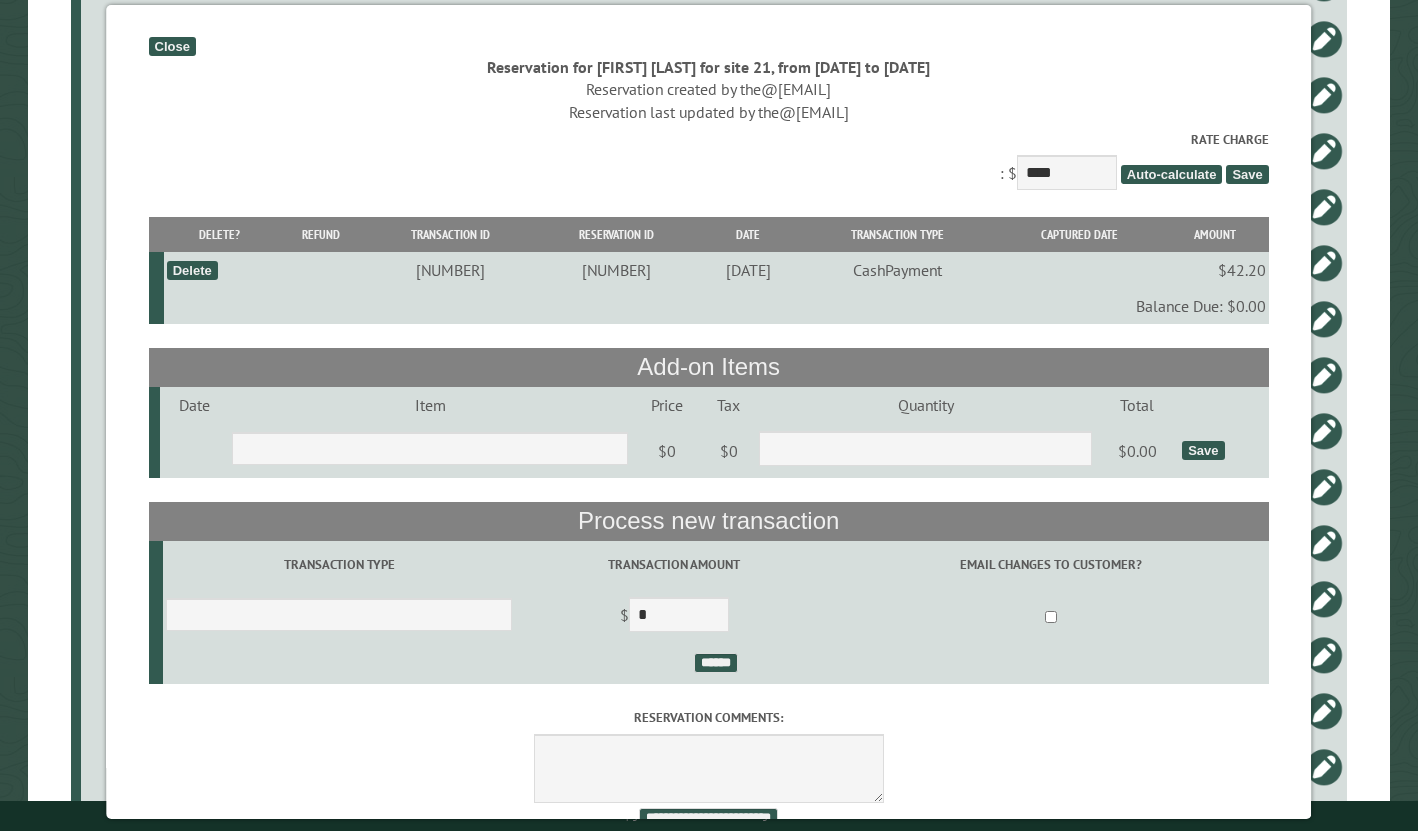 click on "Reservation last updated by [EMAIL]" at bounding box center [709, 112] 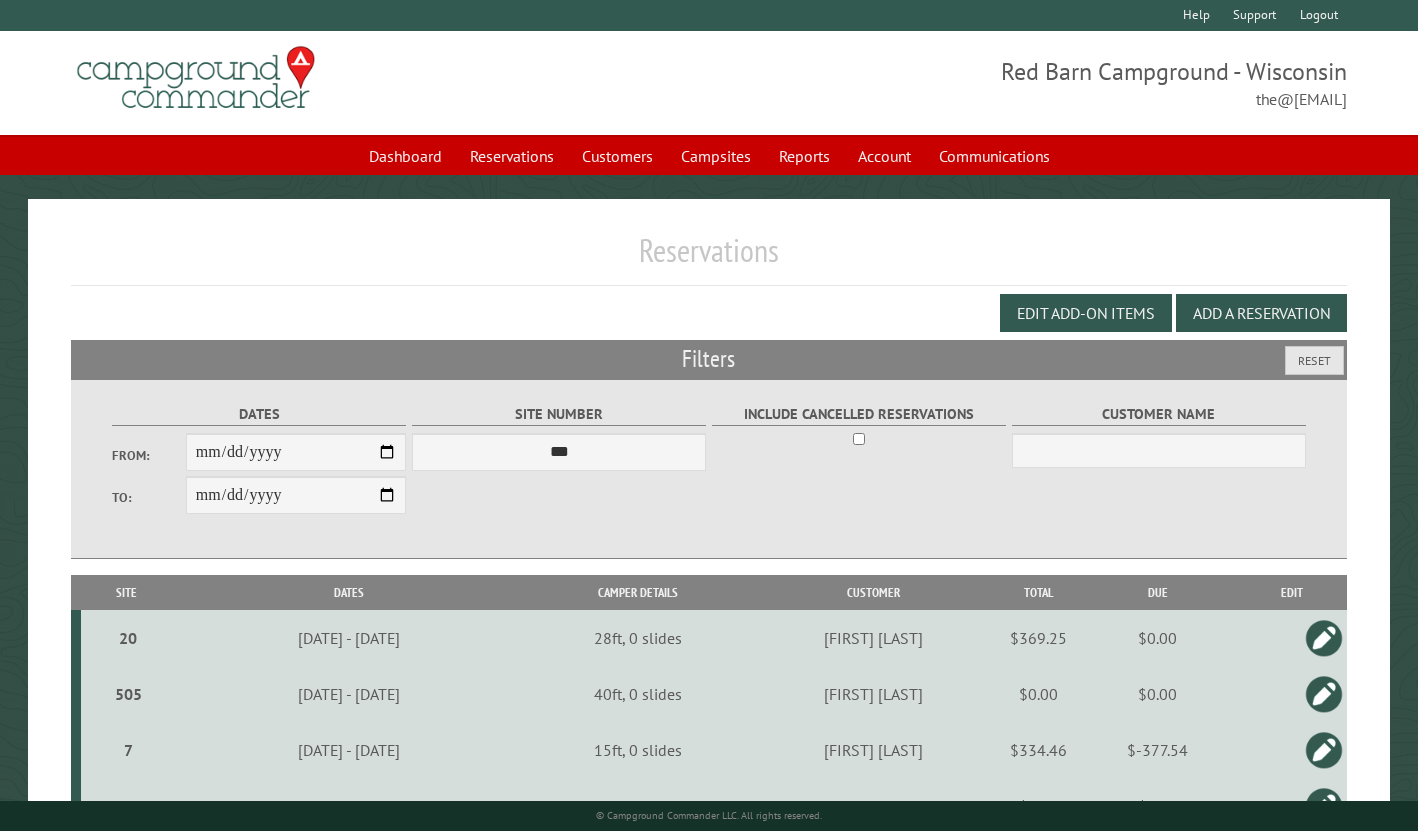 scroll, scrollTop: 0, scrollLeft: 0, axis: both 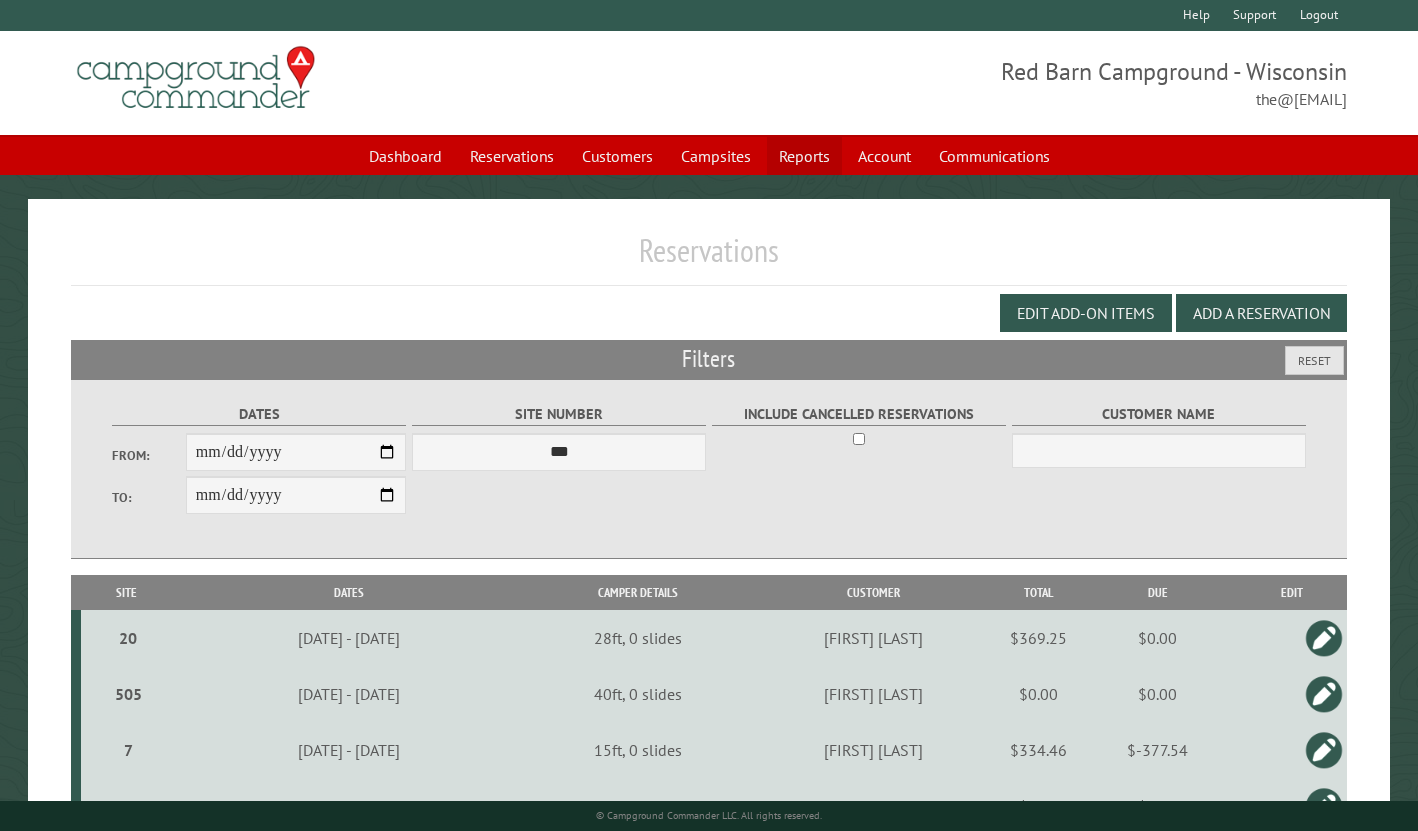 click on "Reports" at bounding box center [804, 156] 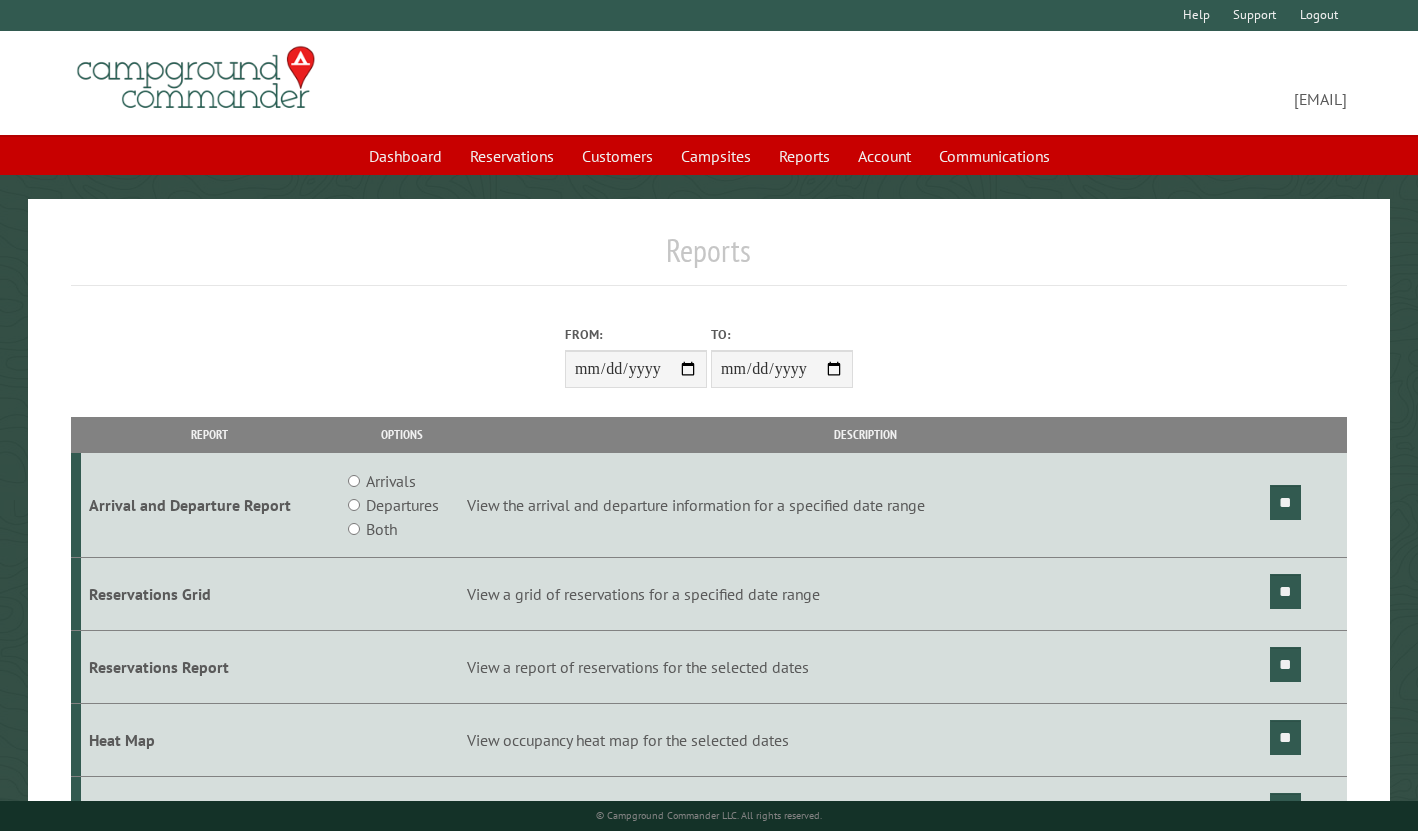 scroll, scrollTop: 0, scrollLeft: 0, axis: both 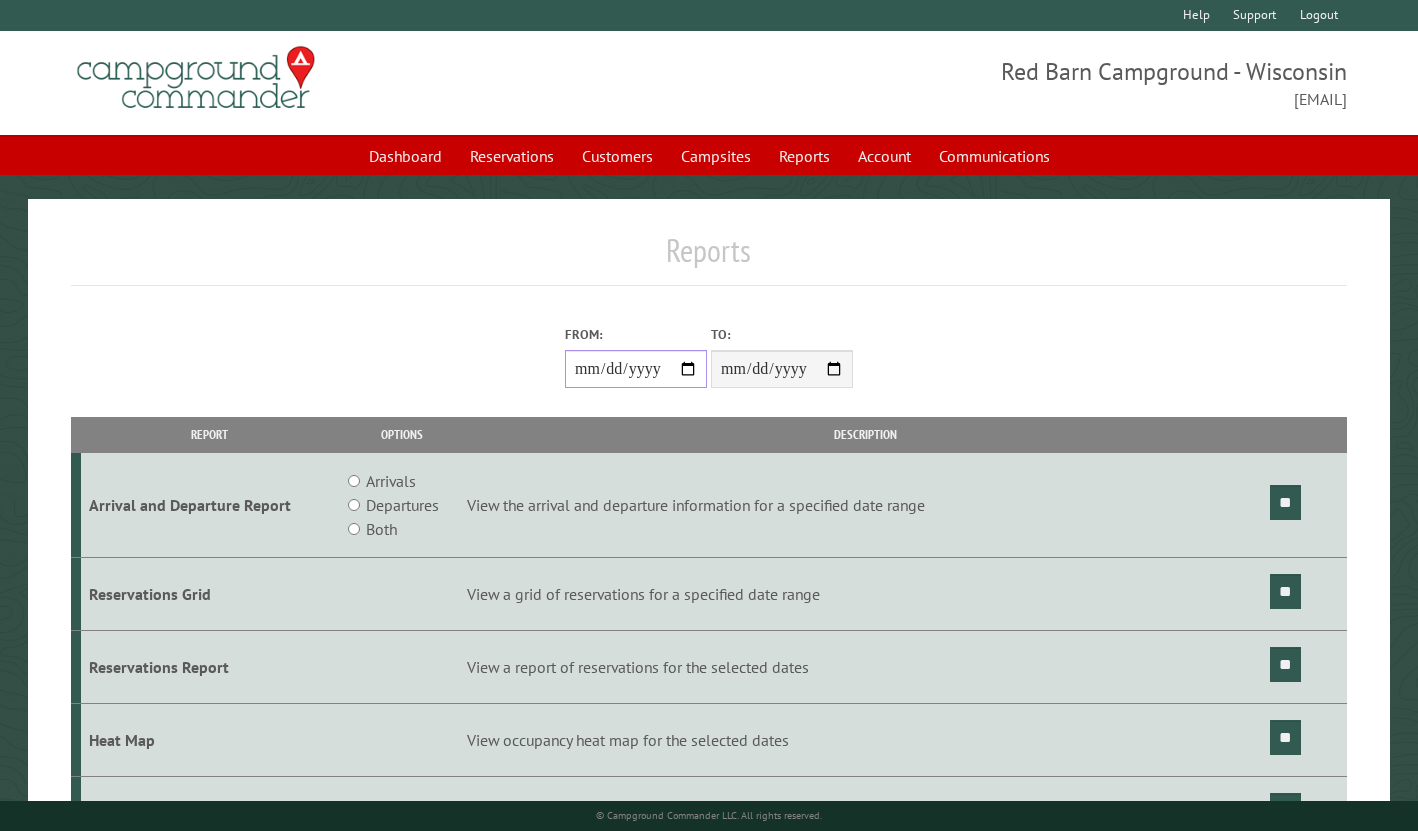 click on "From:" at bounding box center [636, 369] 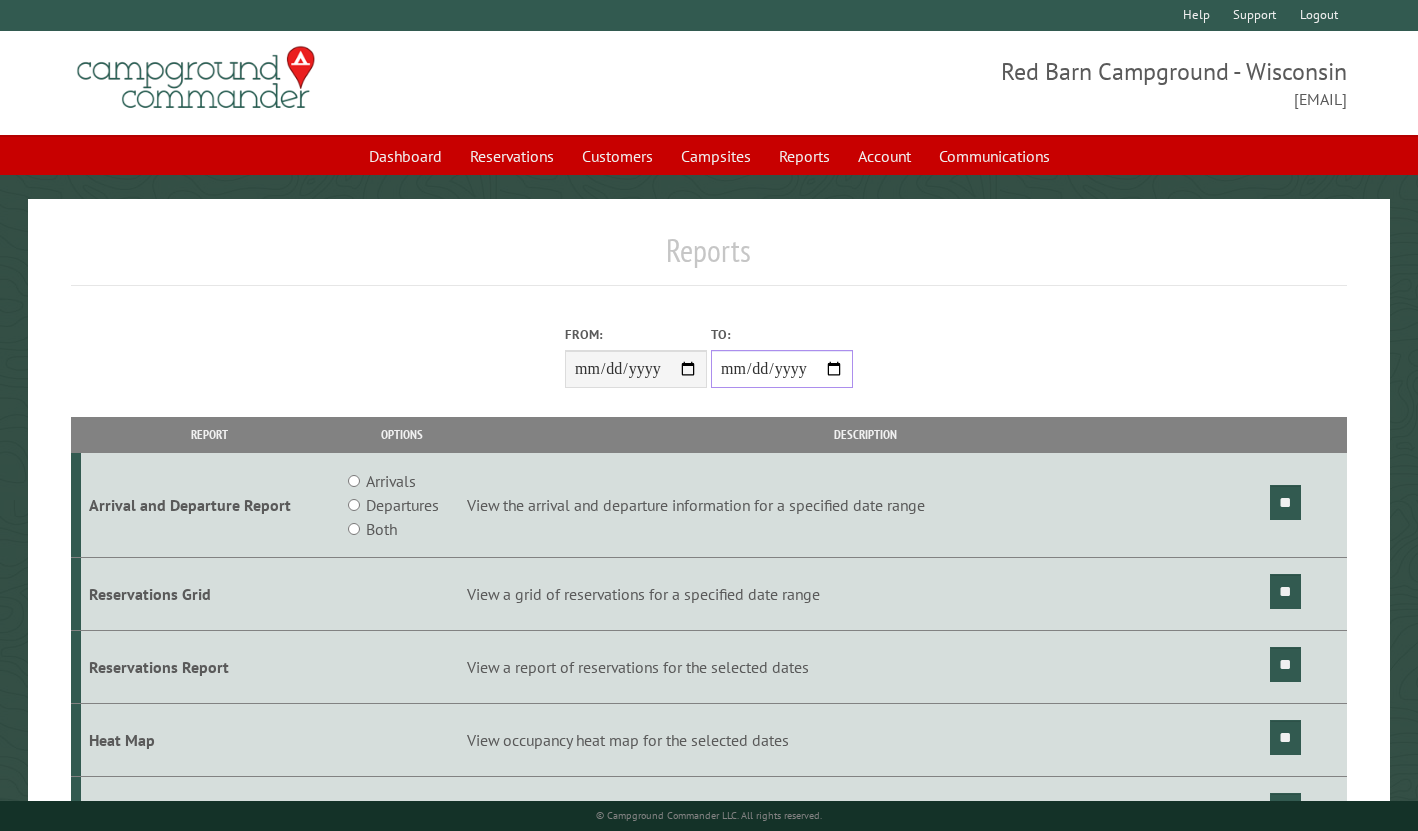 click on "**********" at bounding box center (782, 369) 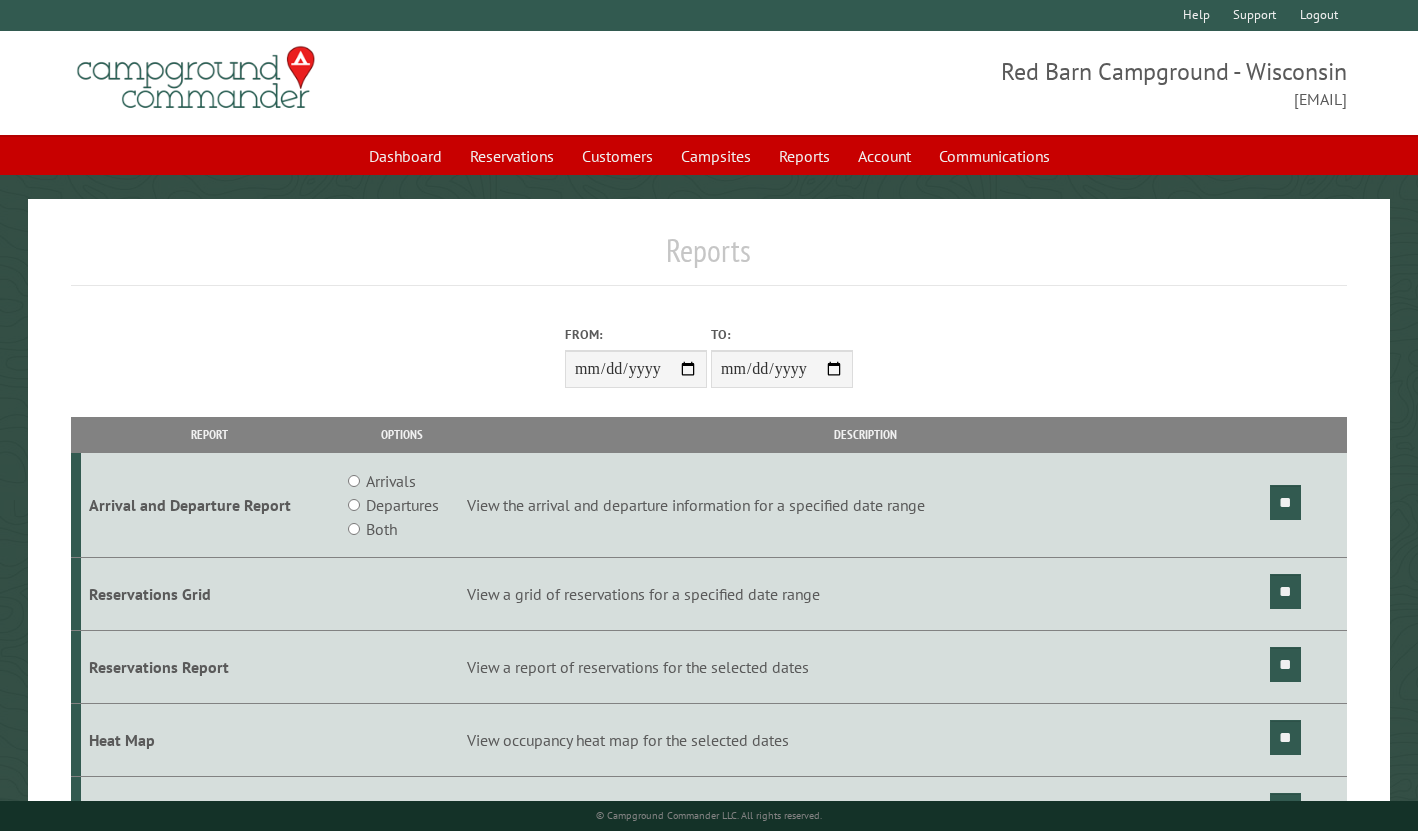 click on "**********" at bounding box center [709, 351] 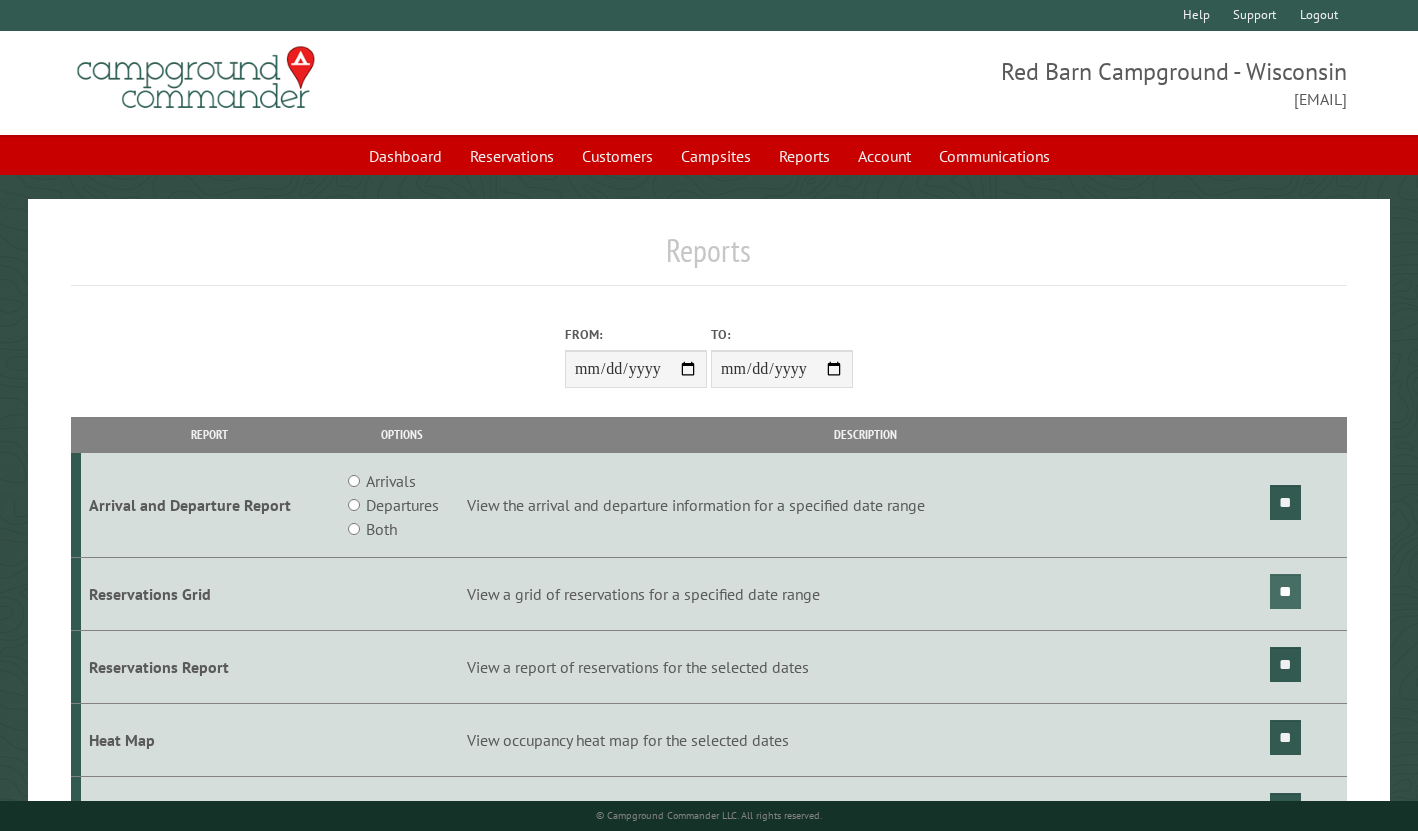 click on "**" at bounding box center [1285, 591] 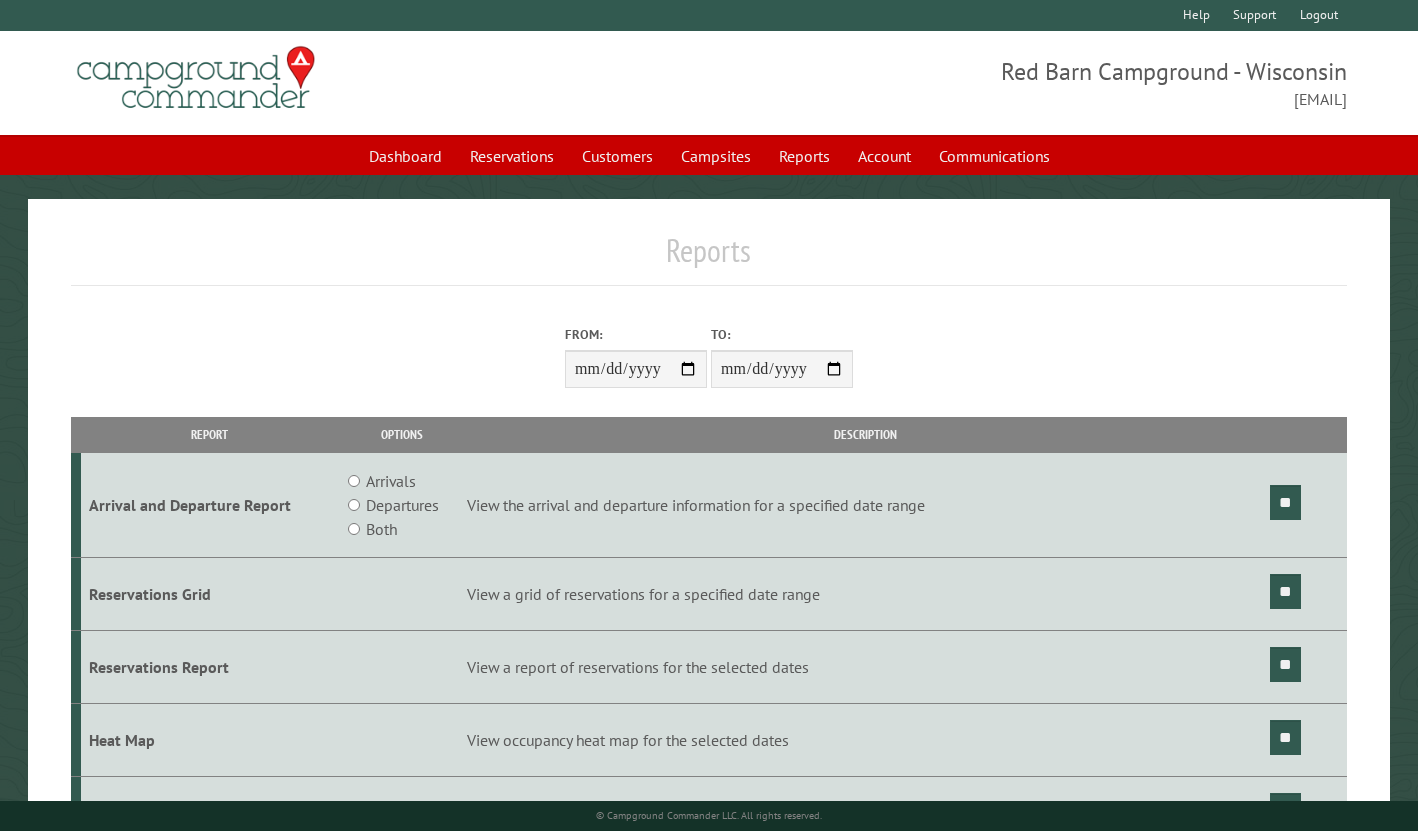 scroll, scrollTop: 0, scrollLeft: 0, axis: both 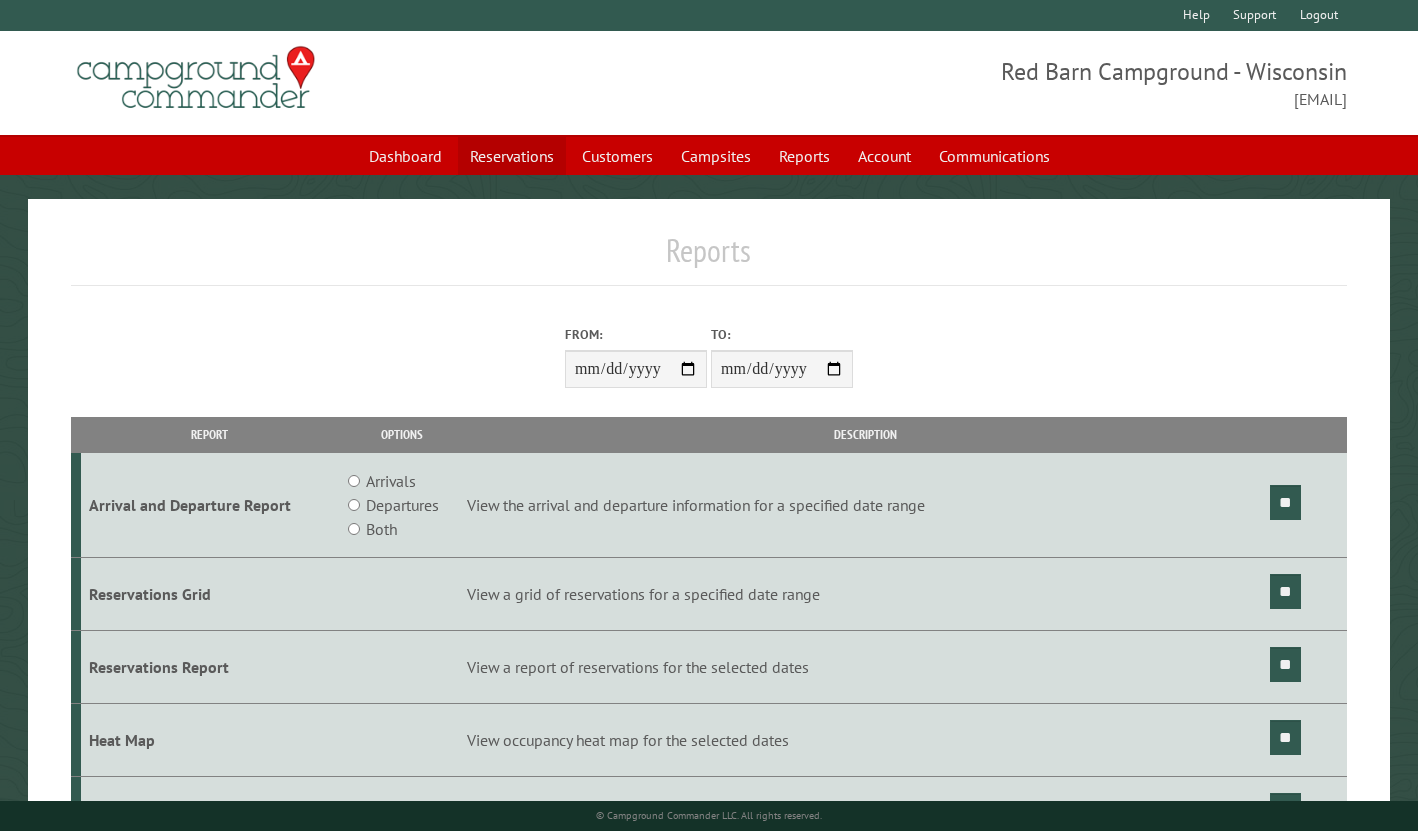 click on "Reservations" at bounding box center (512, 156) 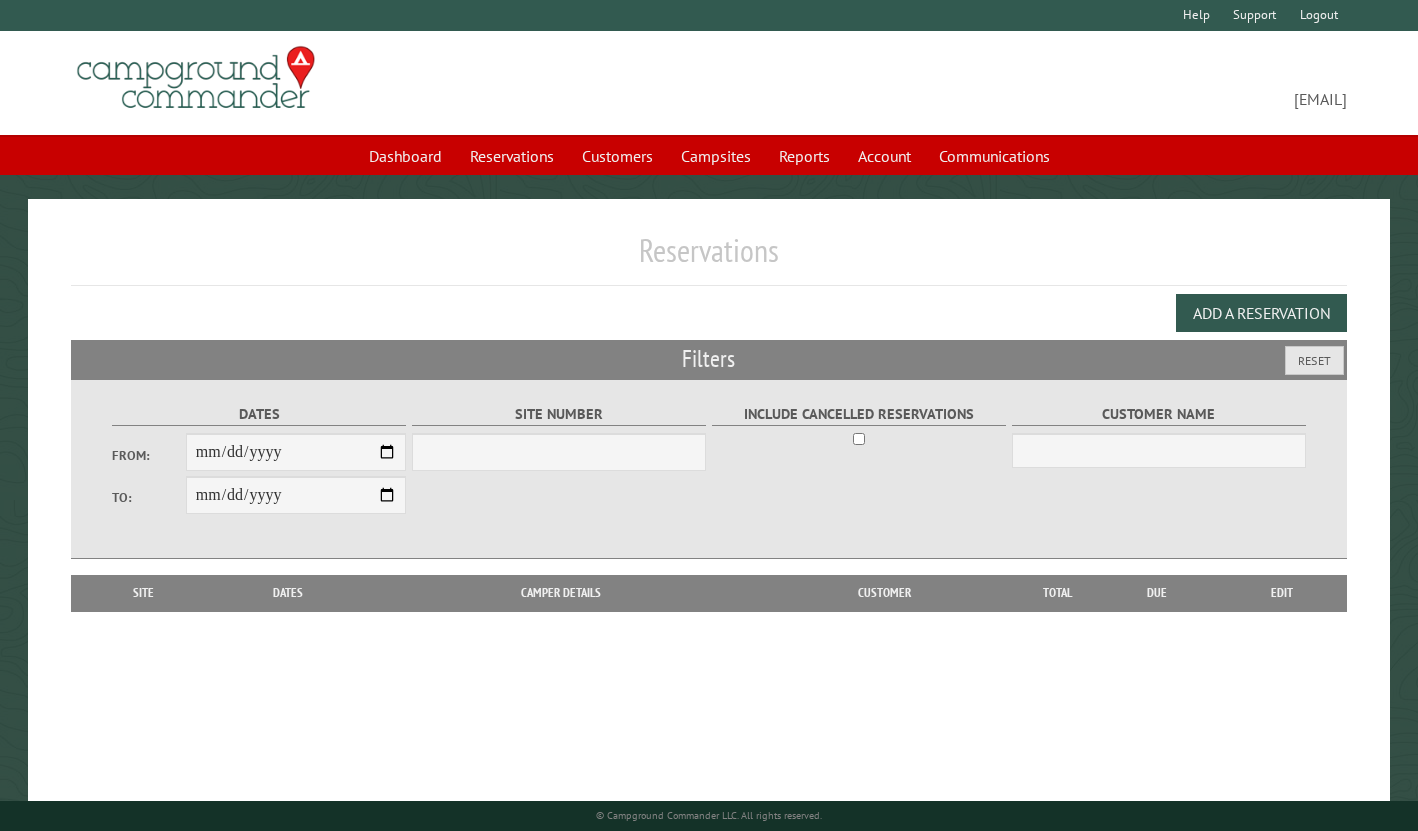 scroll, scrollTop: 0, scrollLeft: 0, axis: both 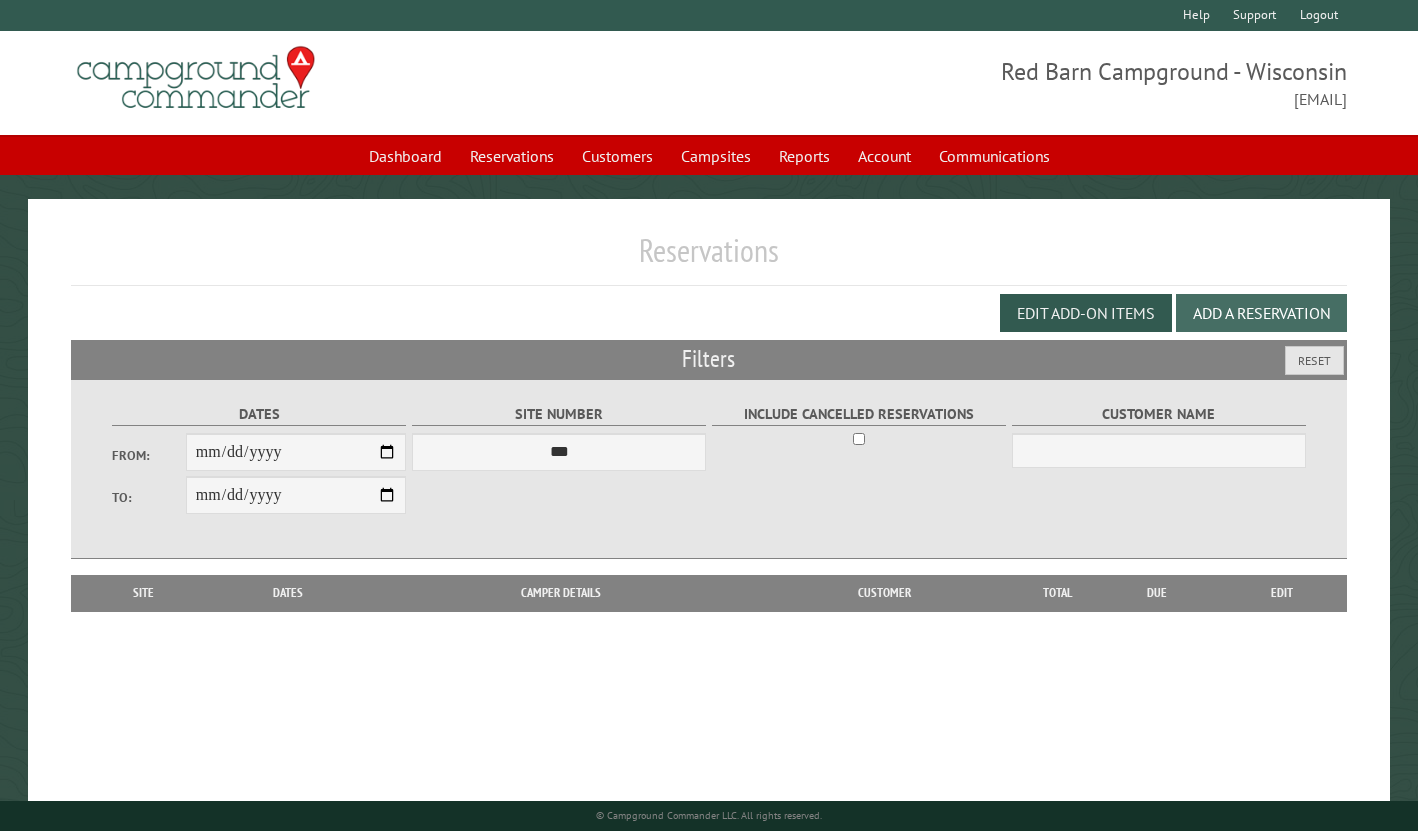 click on "Add a Reservation" at bounding box center [1261, 313] 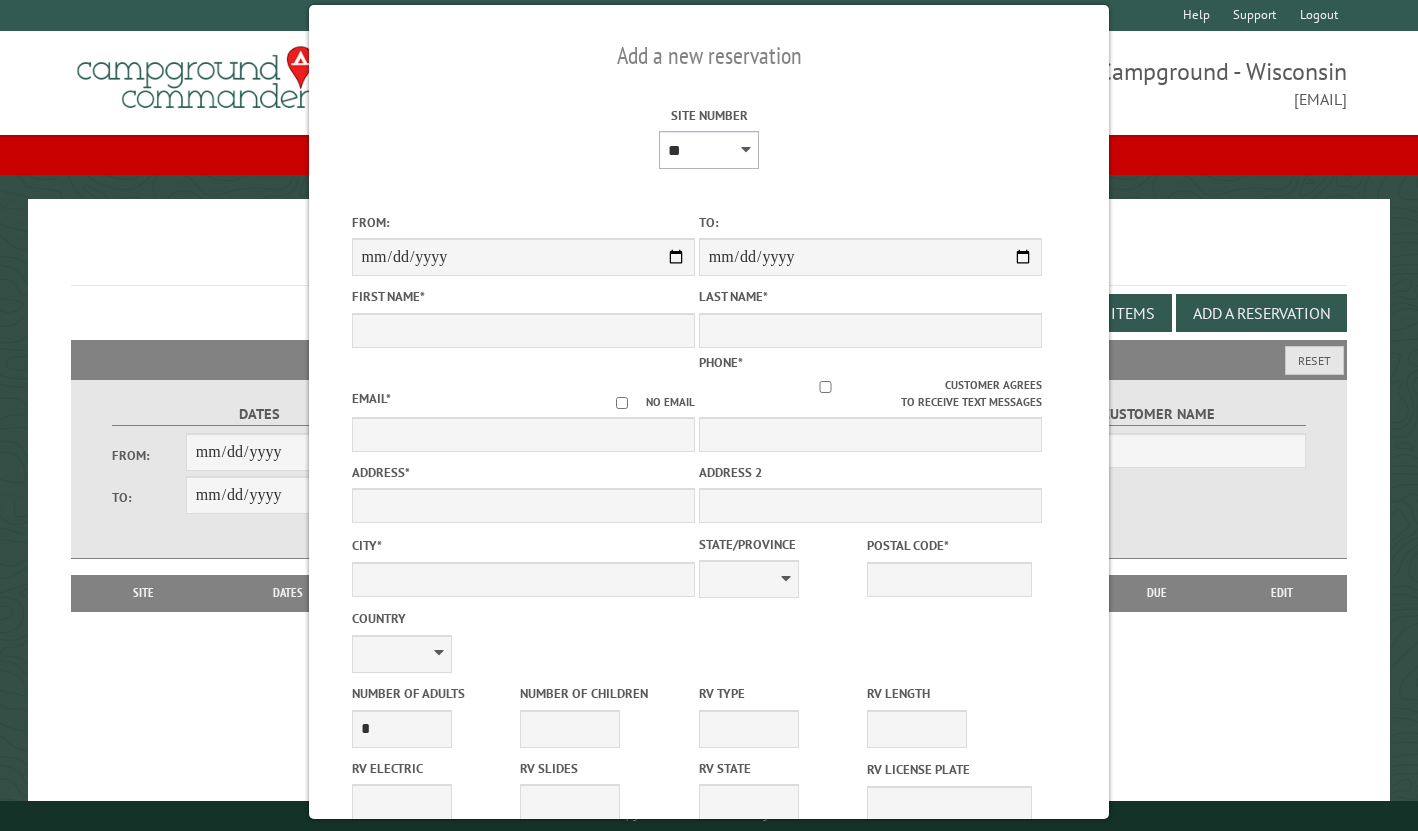 select on "***" 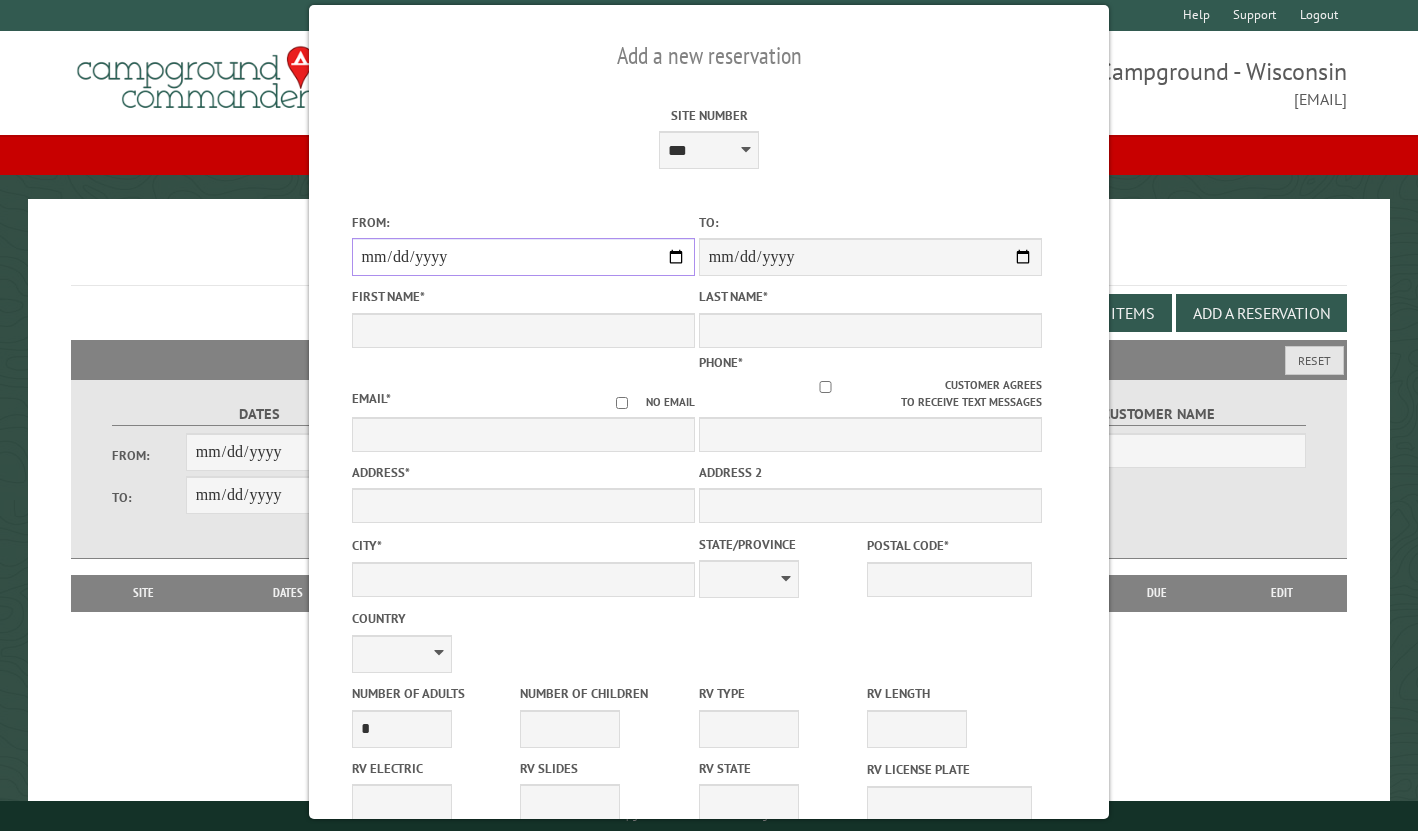click on "From:" at bounding box center (523, 257) 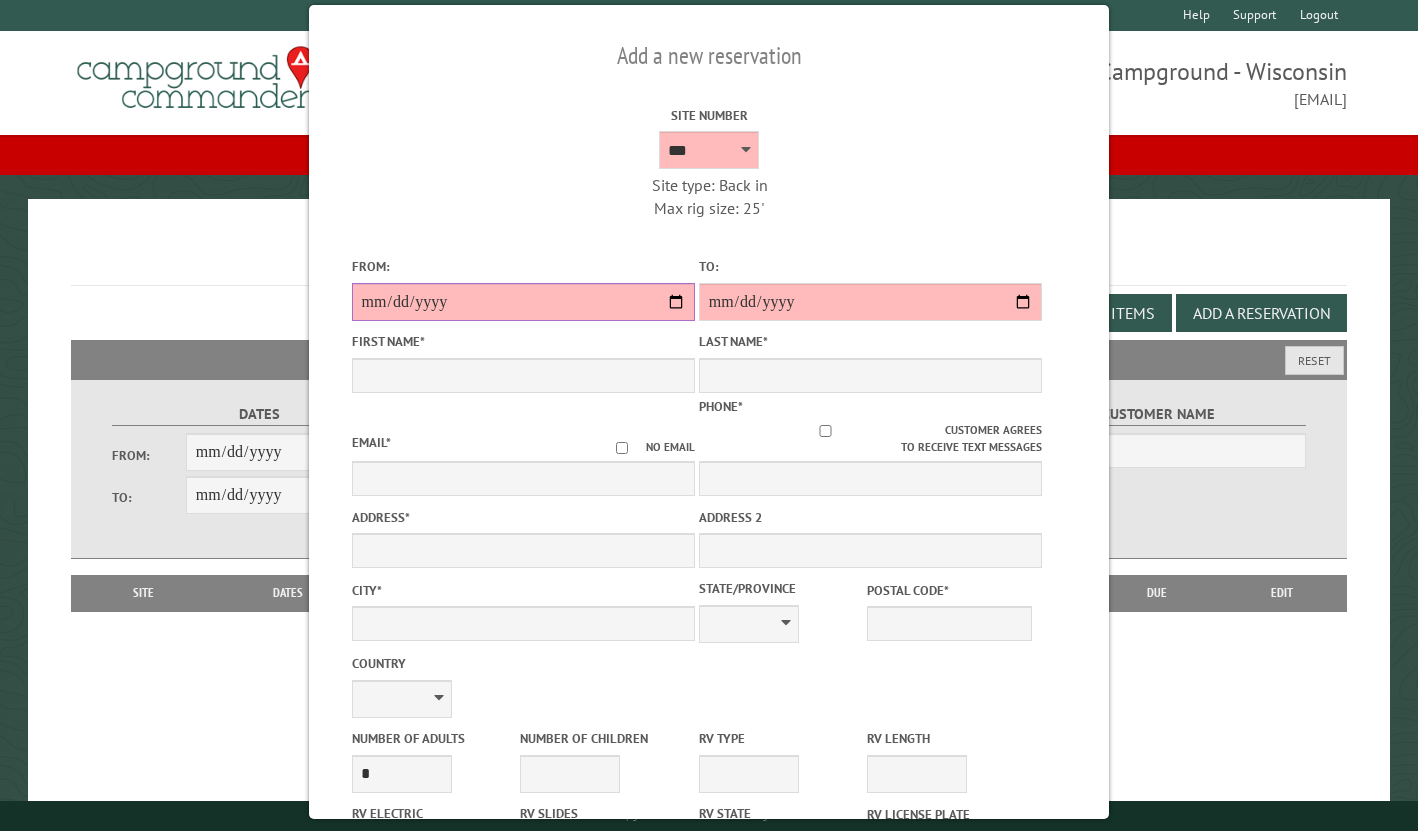 type on "*****" 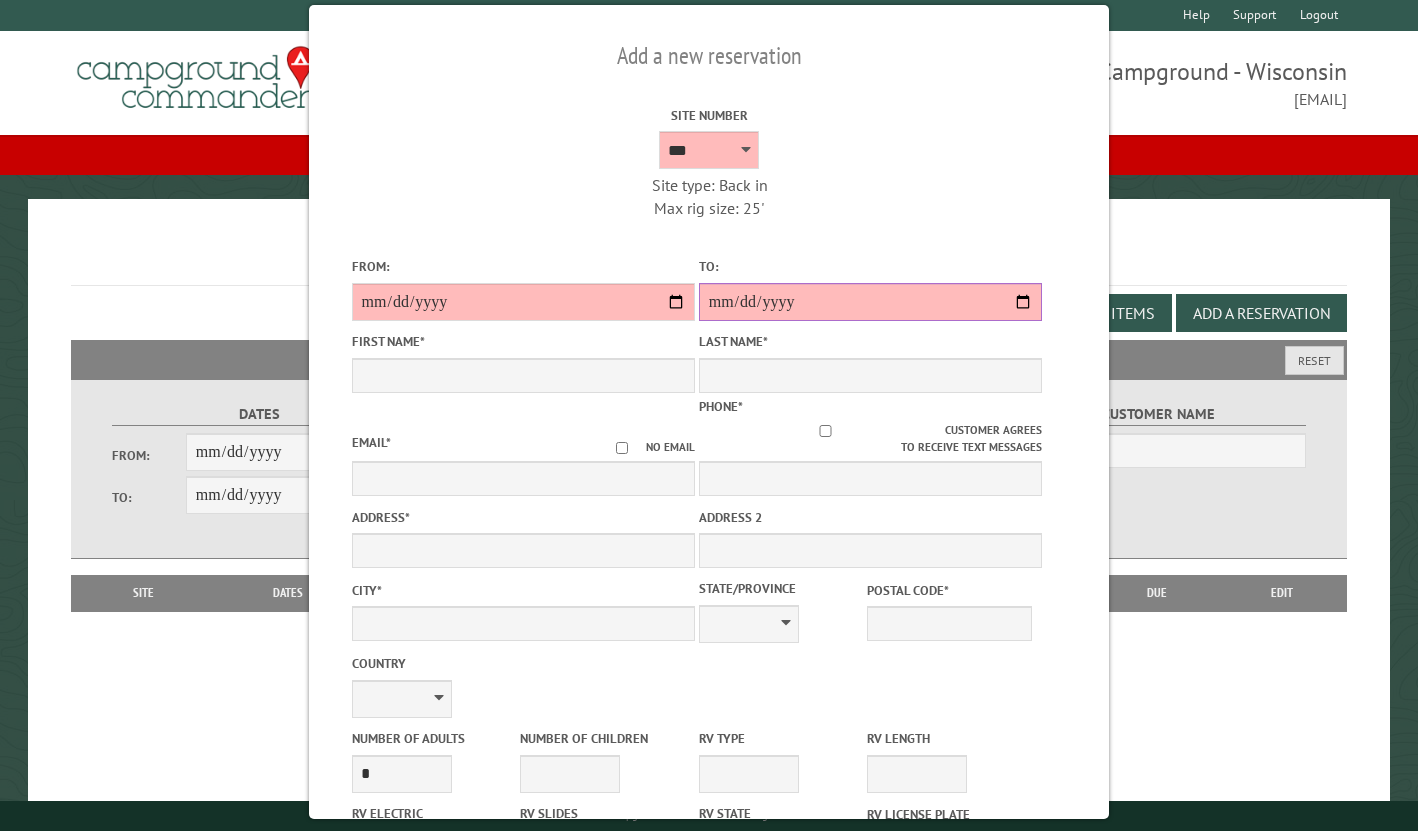 click on "**********" at bounding box center [870, 302] 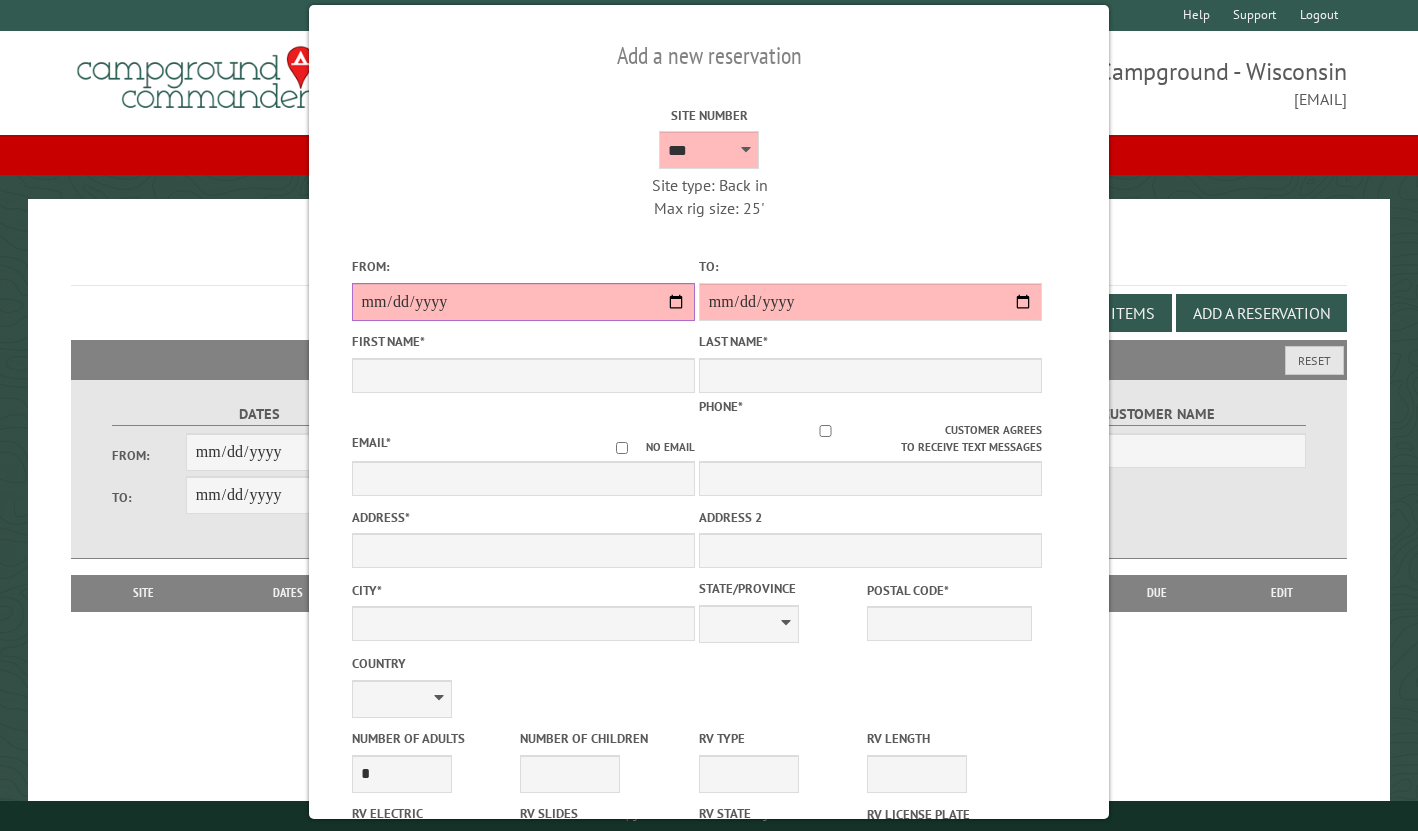 click on "**********" at bounding box center (523, 302) 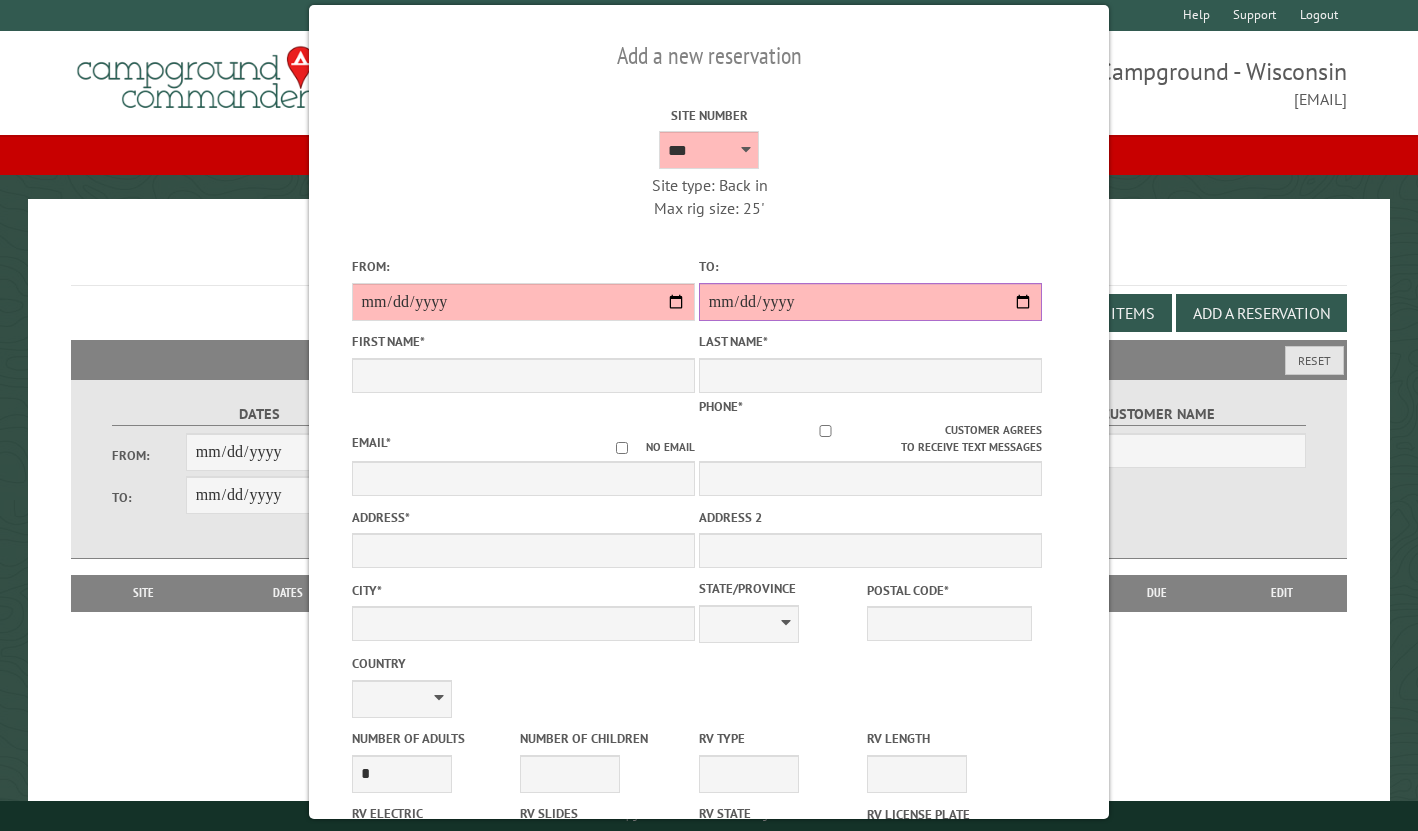 click on "**********" at bounding box center (870, 302) 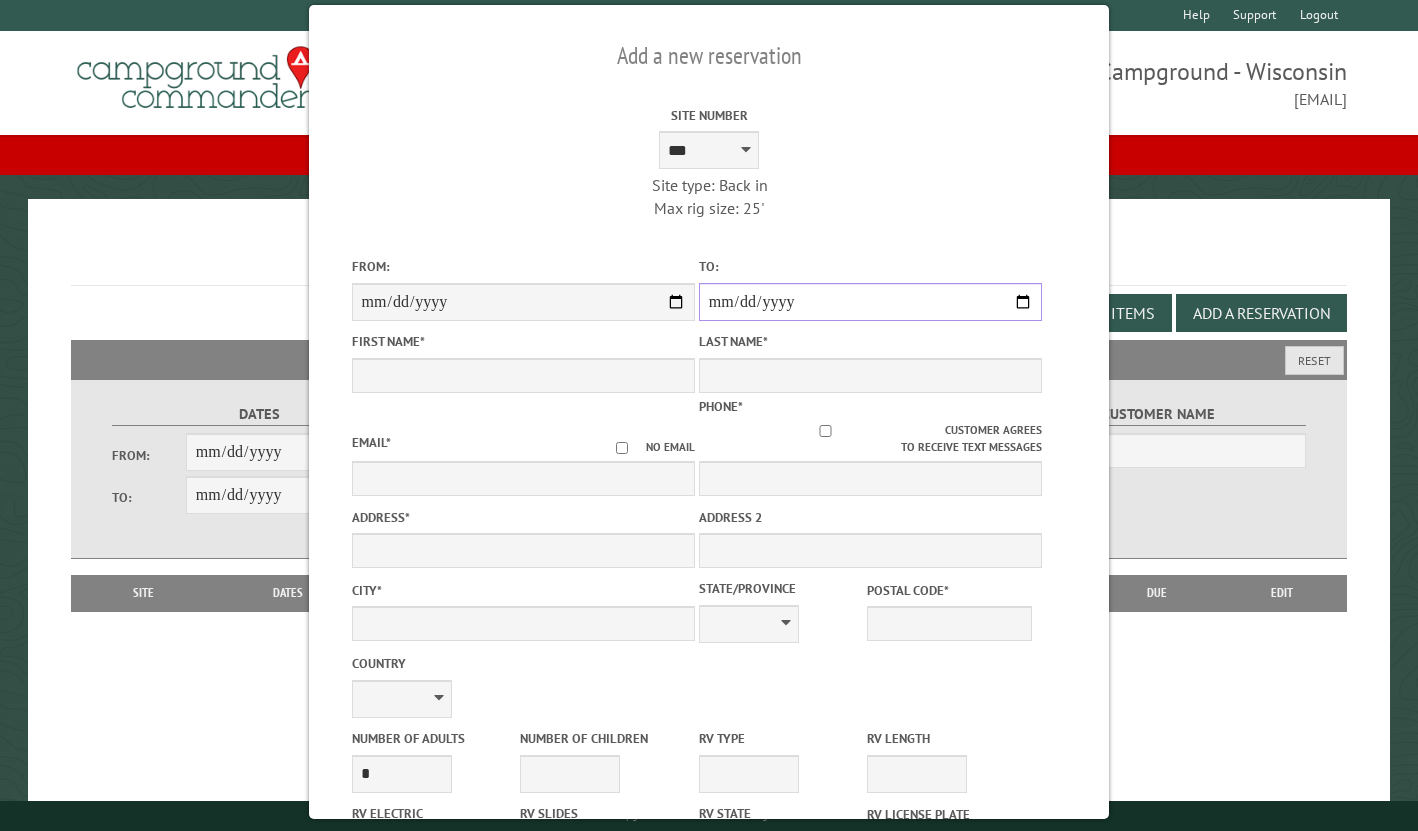 type on "*****" 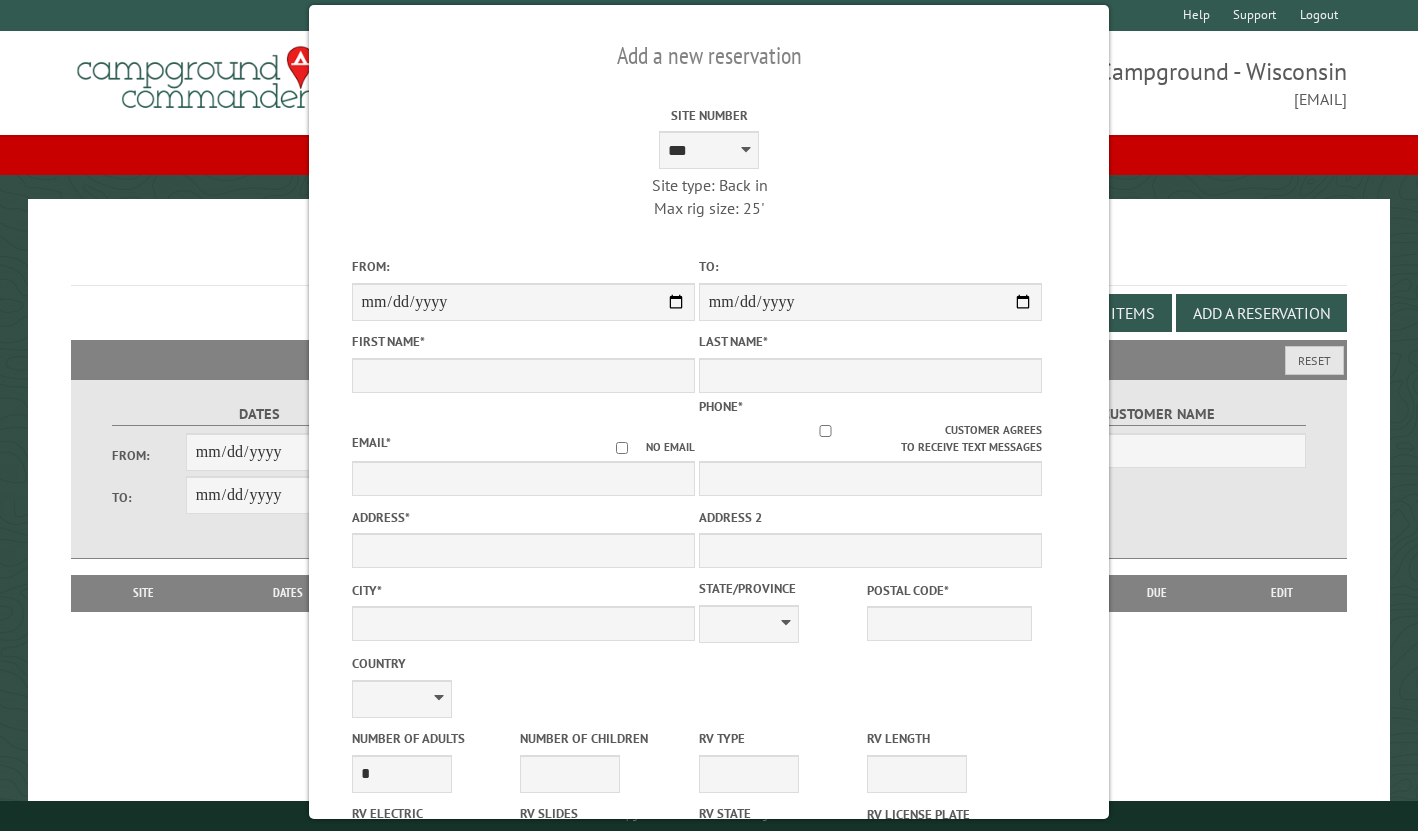 click on "Site Number
[MASK]
Site type: Back in
Max rig size: 25'
Min stay days: 1" at bounding box center (708, 159) 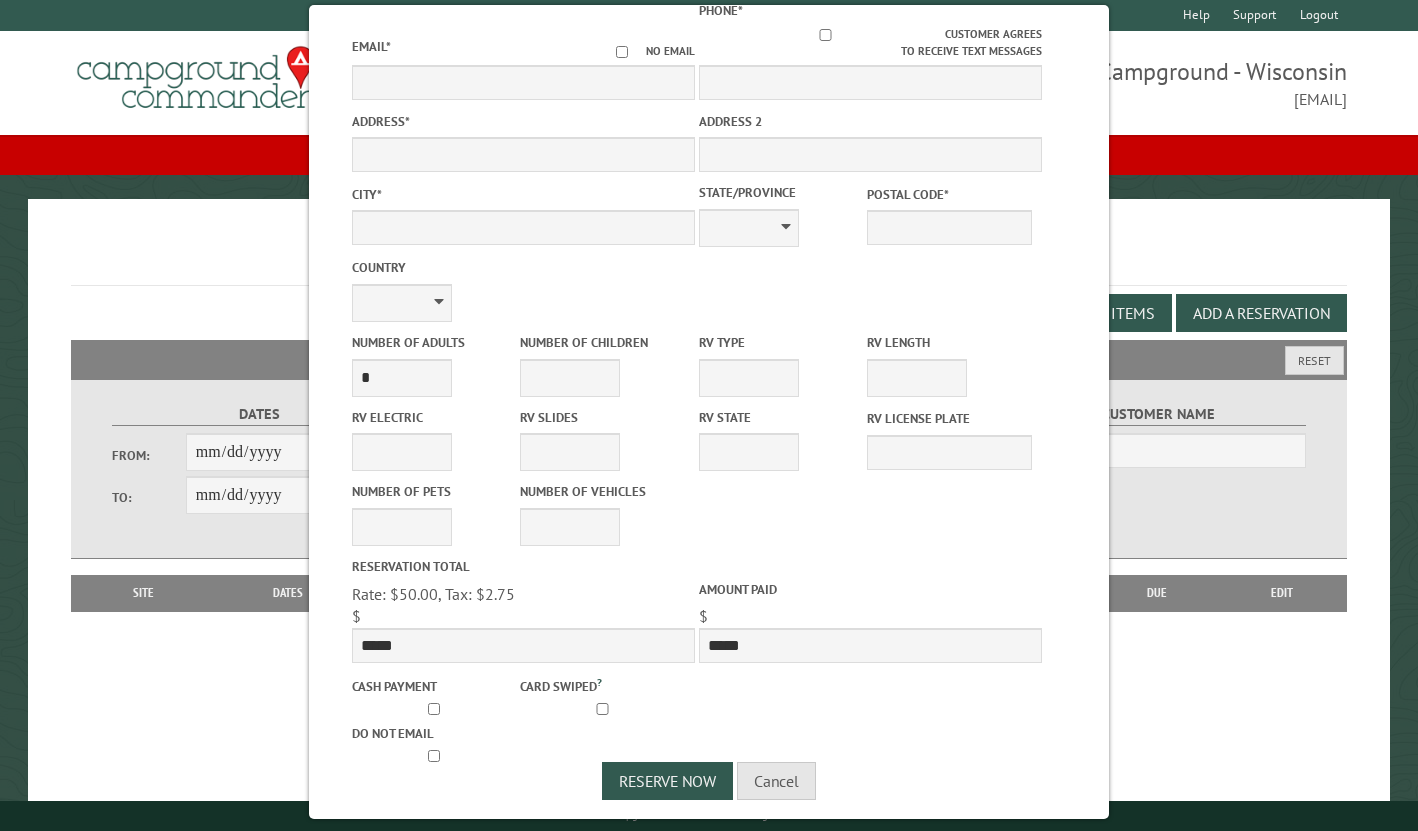 scroll, scrollTop: 394, scrollLeft: 0, axis: vertical 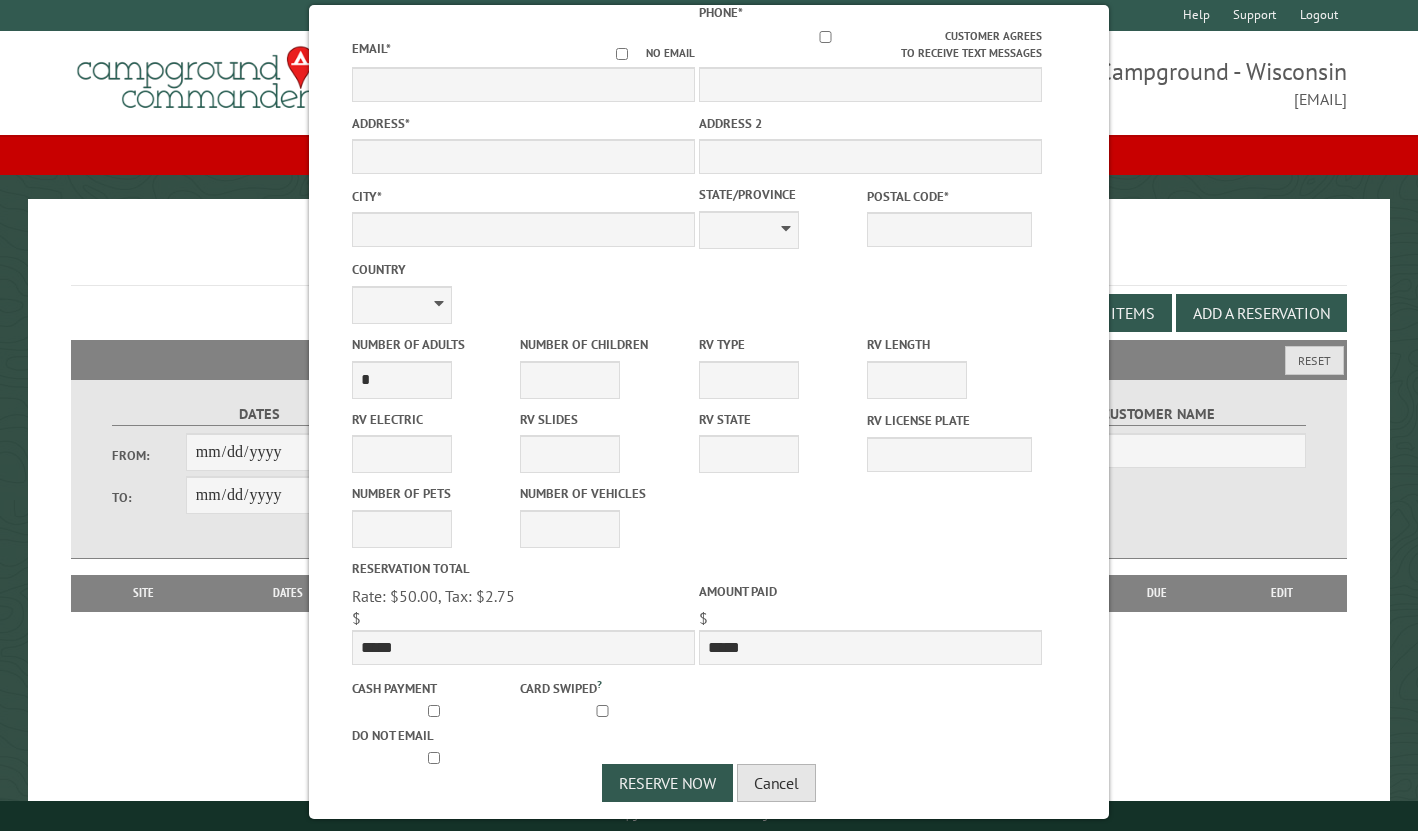 click on "Cancel" at bounding box center (776, 783) 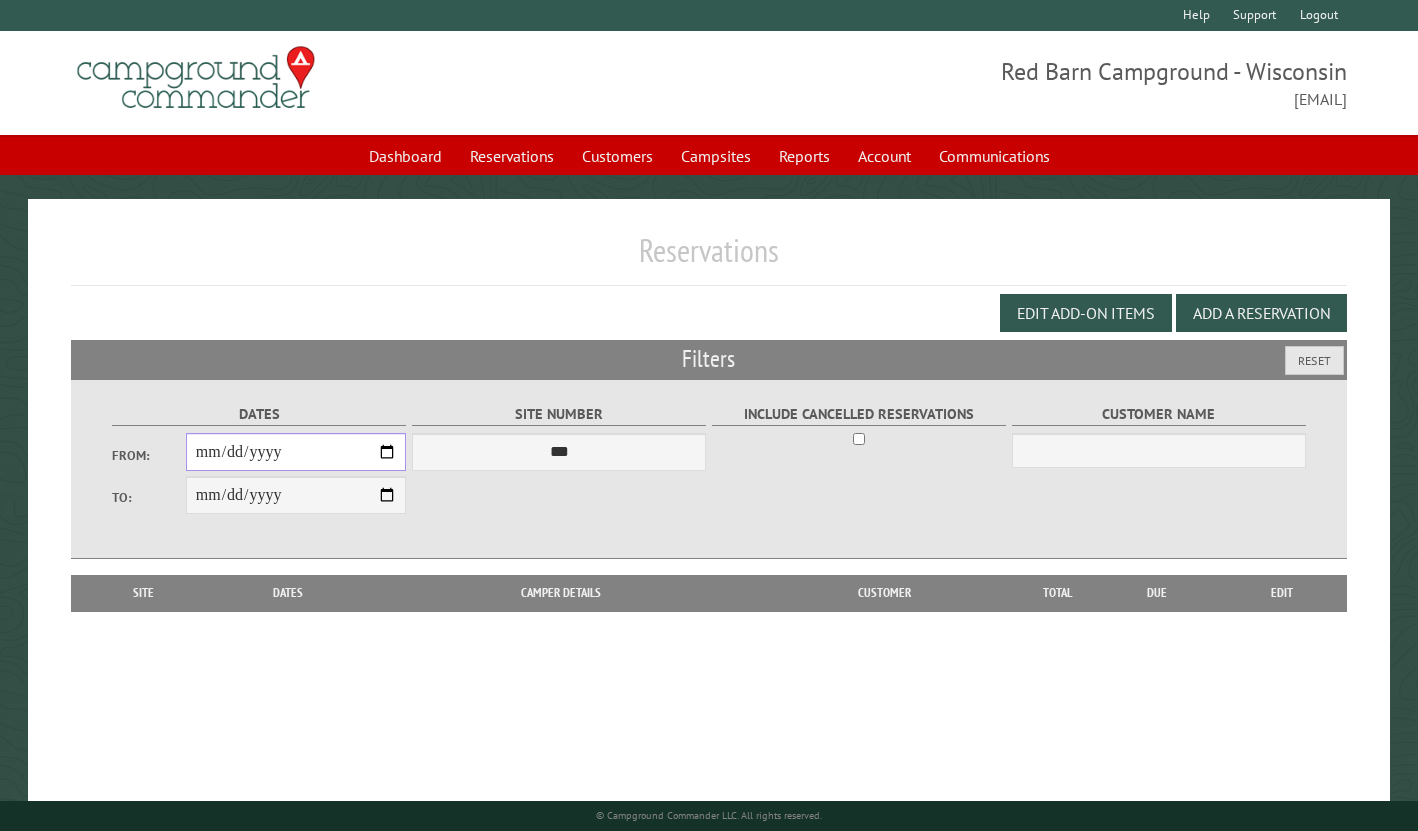 click on "From:" at bounding box center [296, 452] 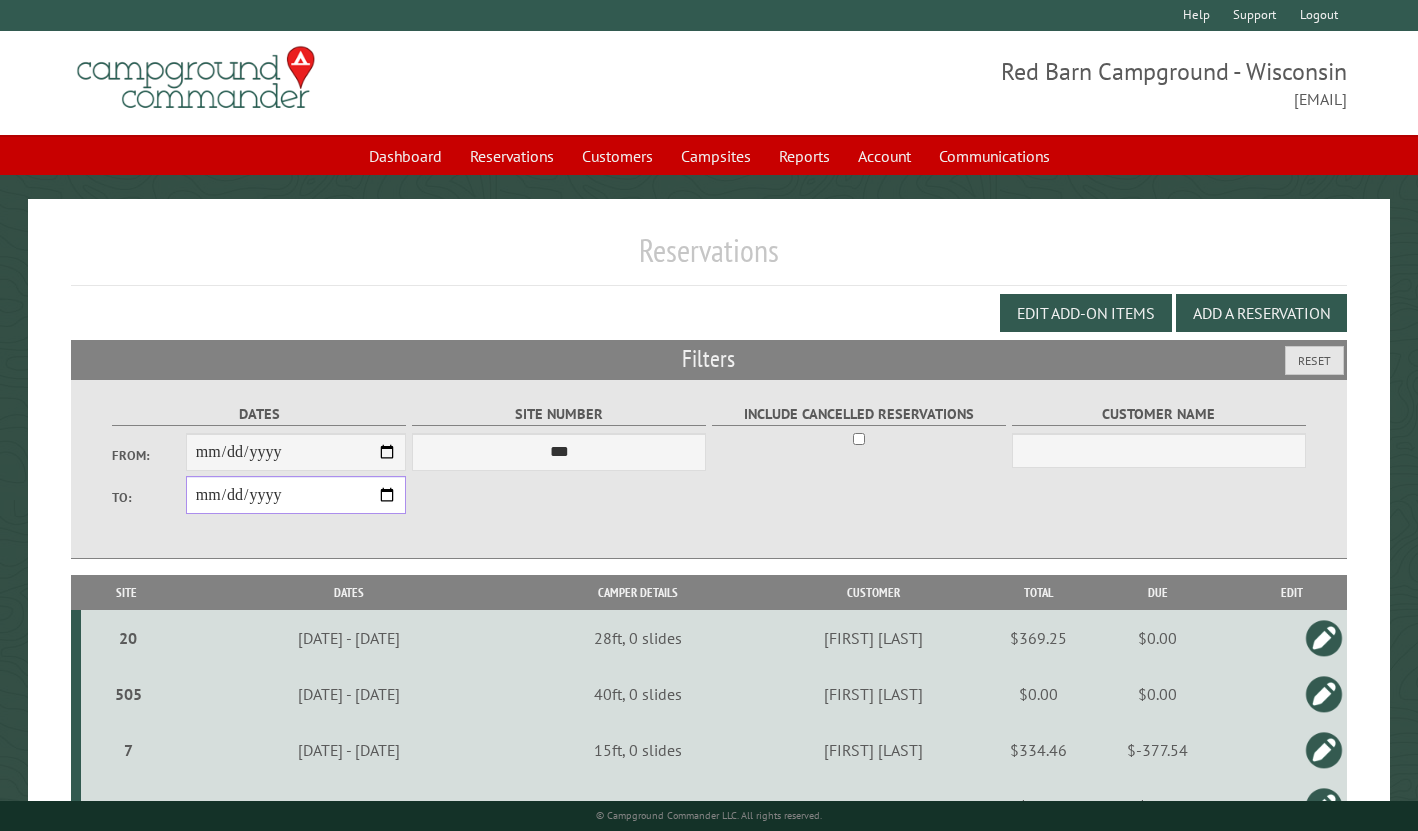 click on "**********" at bounding box center [296, 495] 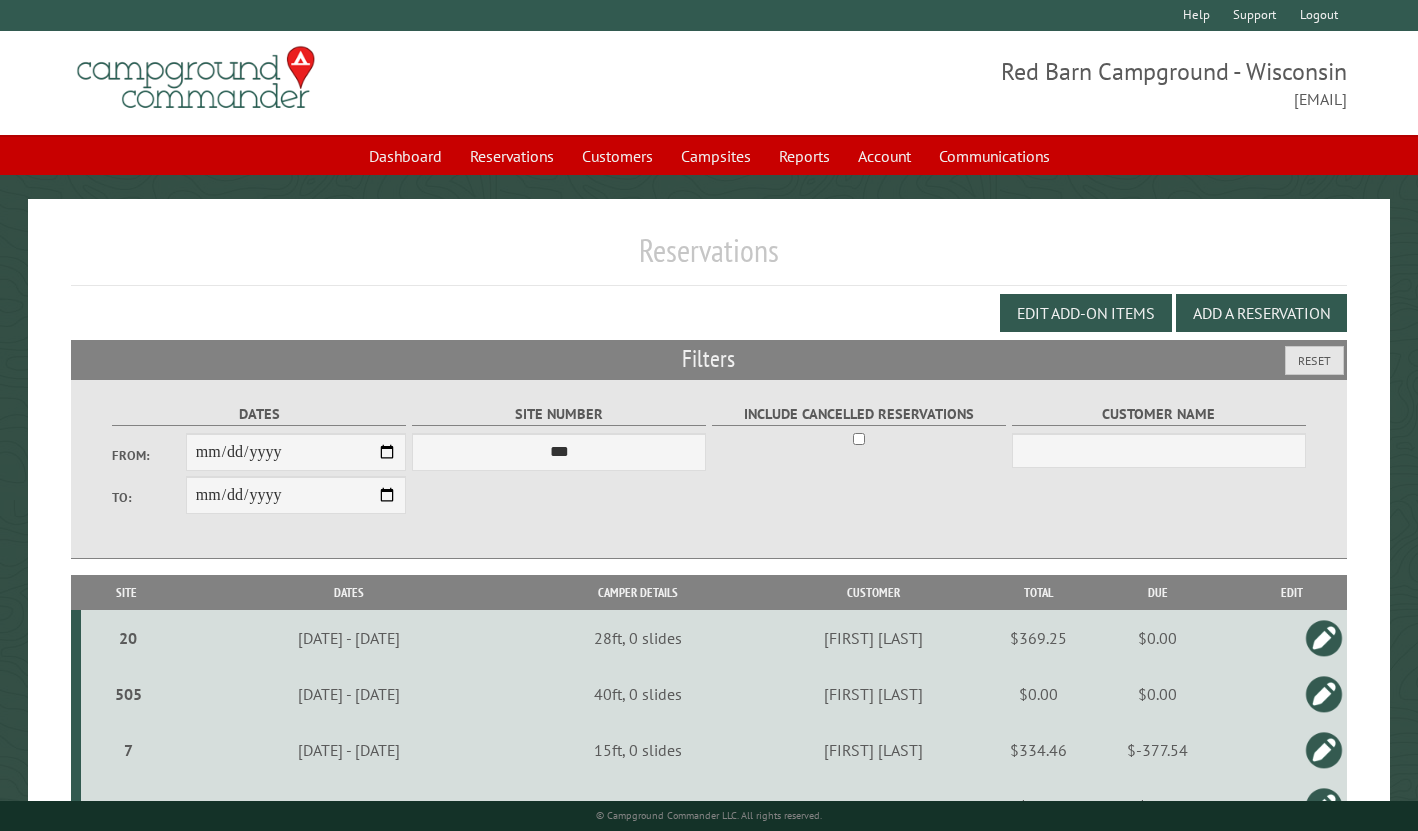click on "**********" at bounding box center (709, 469) 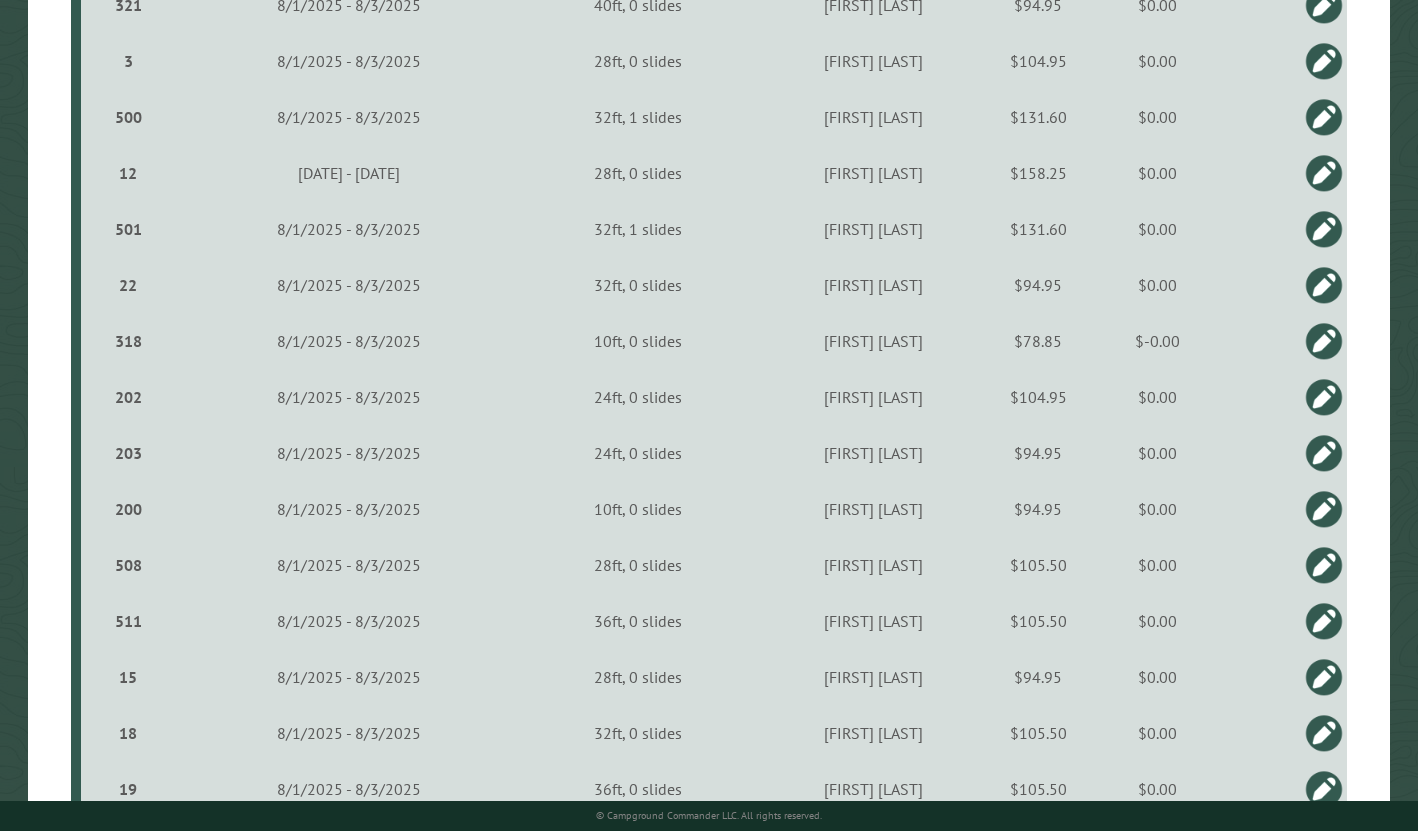 scroll, scrollTop: 2057, scrollLeft: 0, axis: vertical 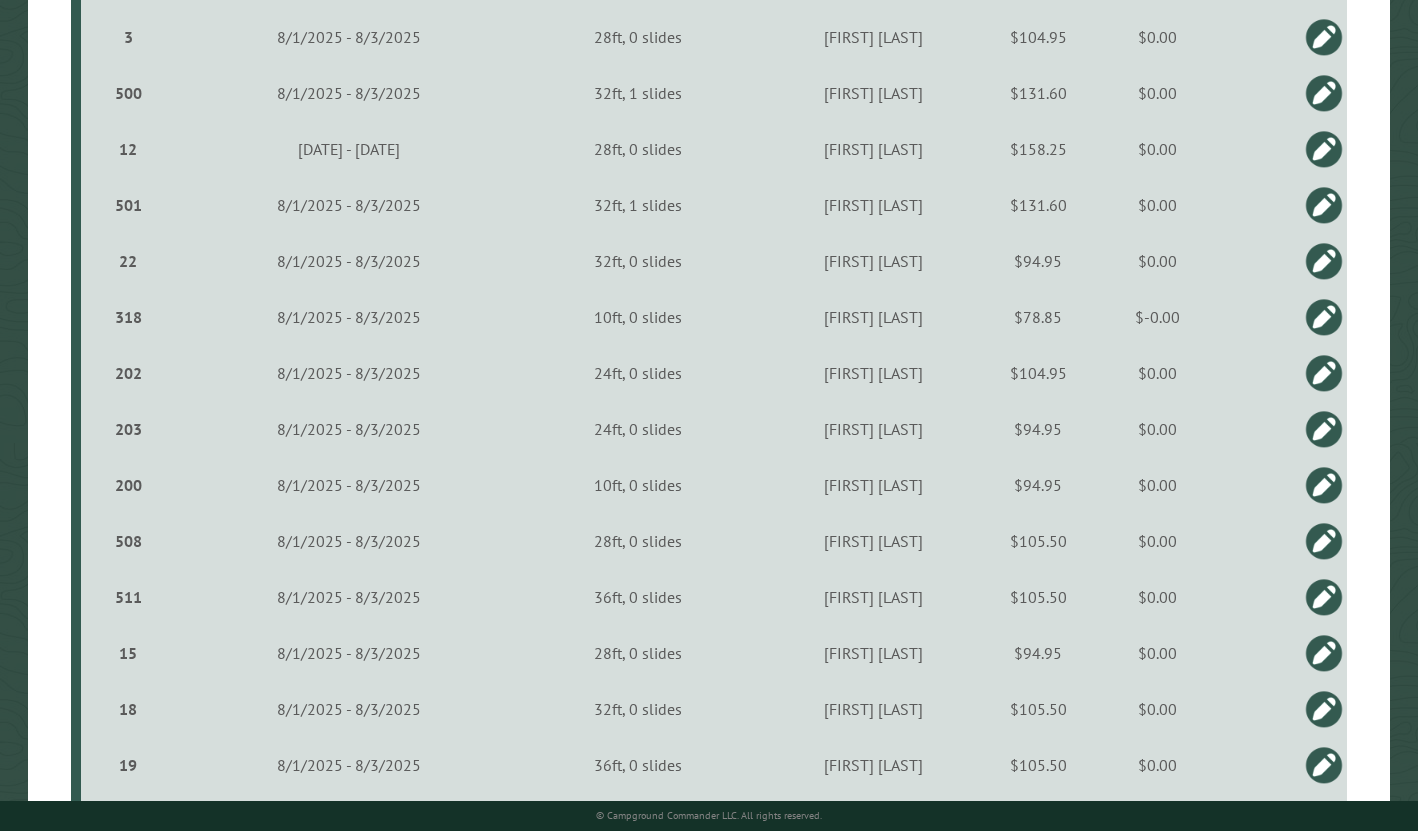 click at bounding box center [1324, 541] 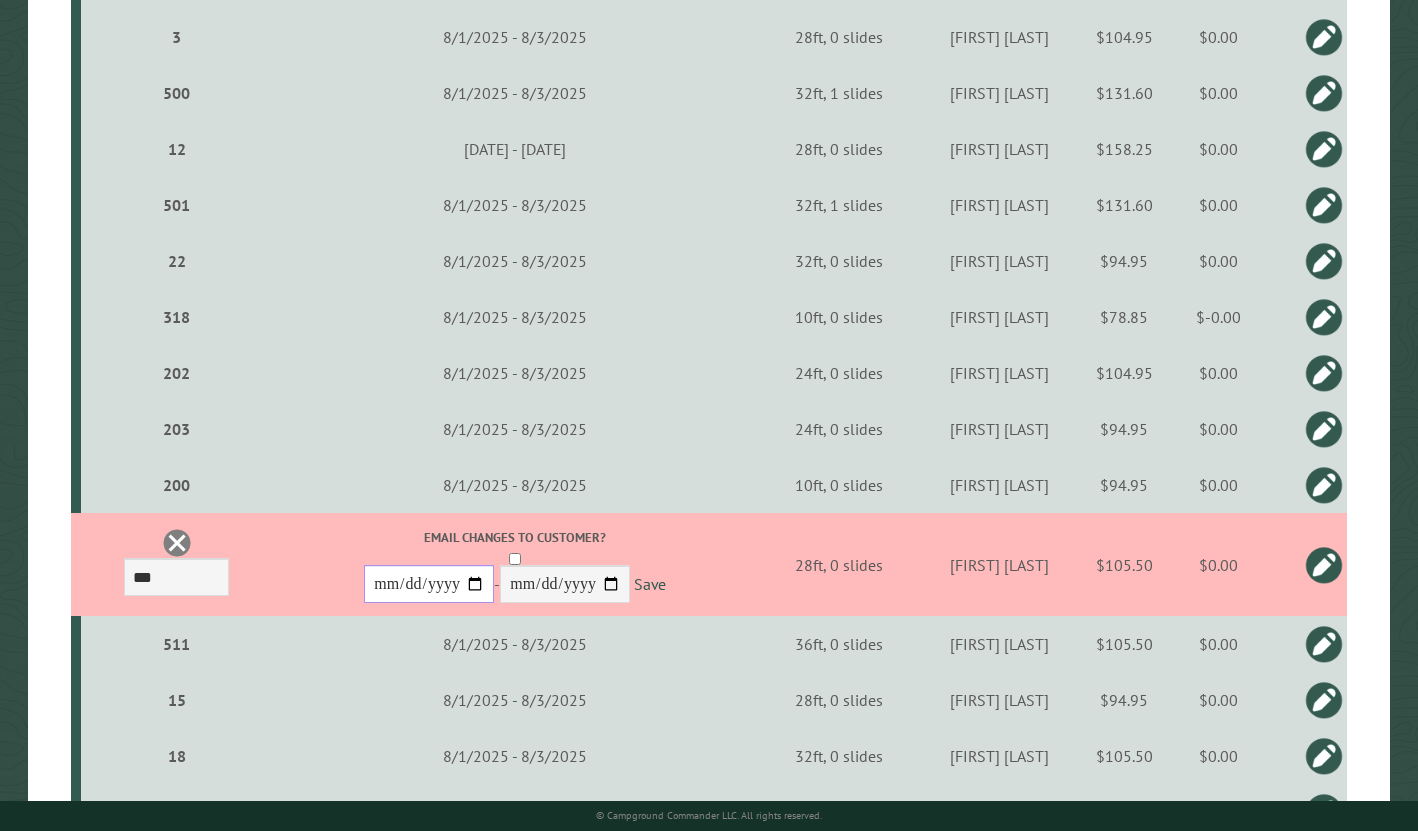 click on "**********" at bounding box center [429, 584] 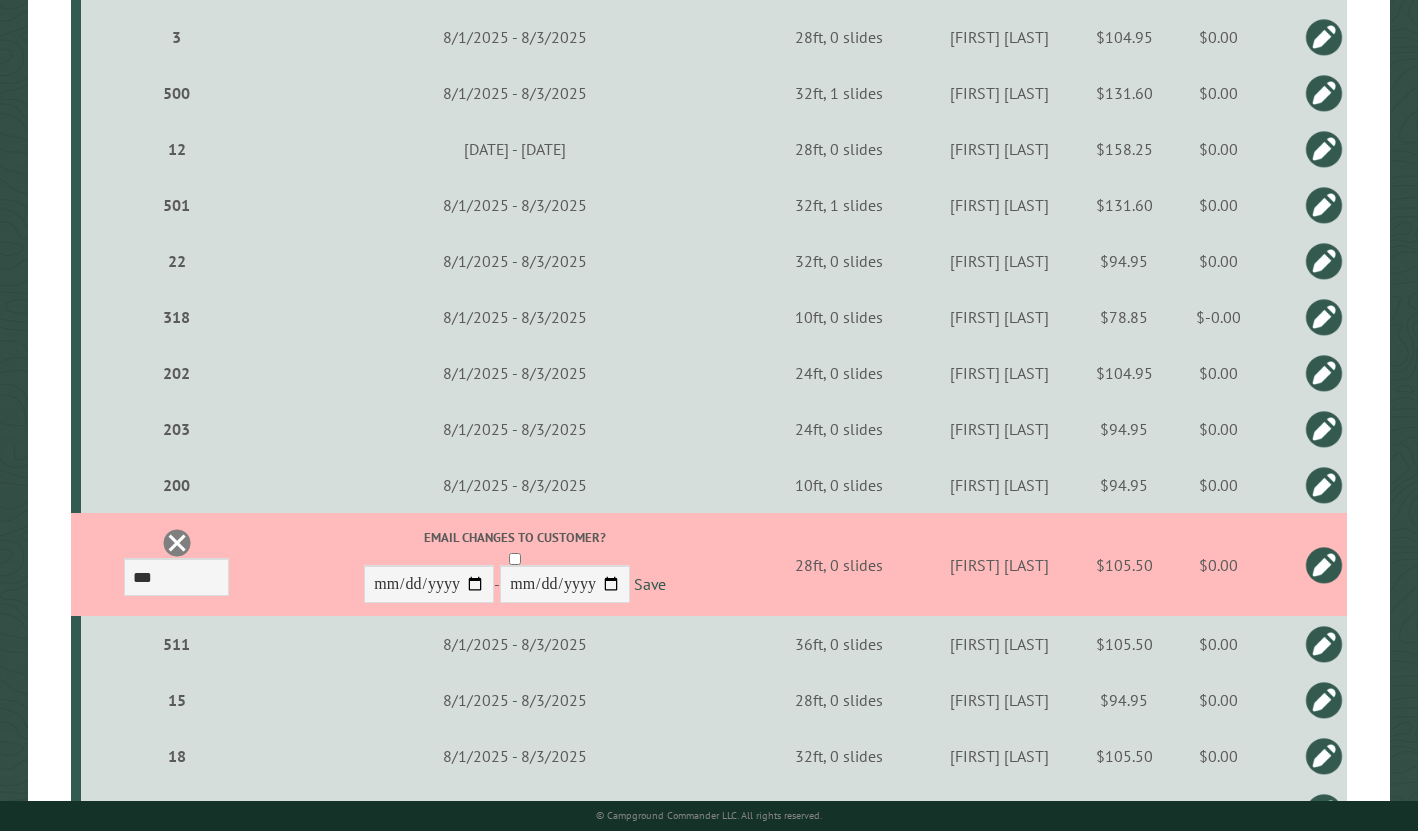 click on "Email changes to customer?" at bounding box center [515, 537] 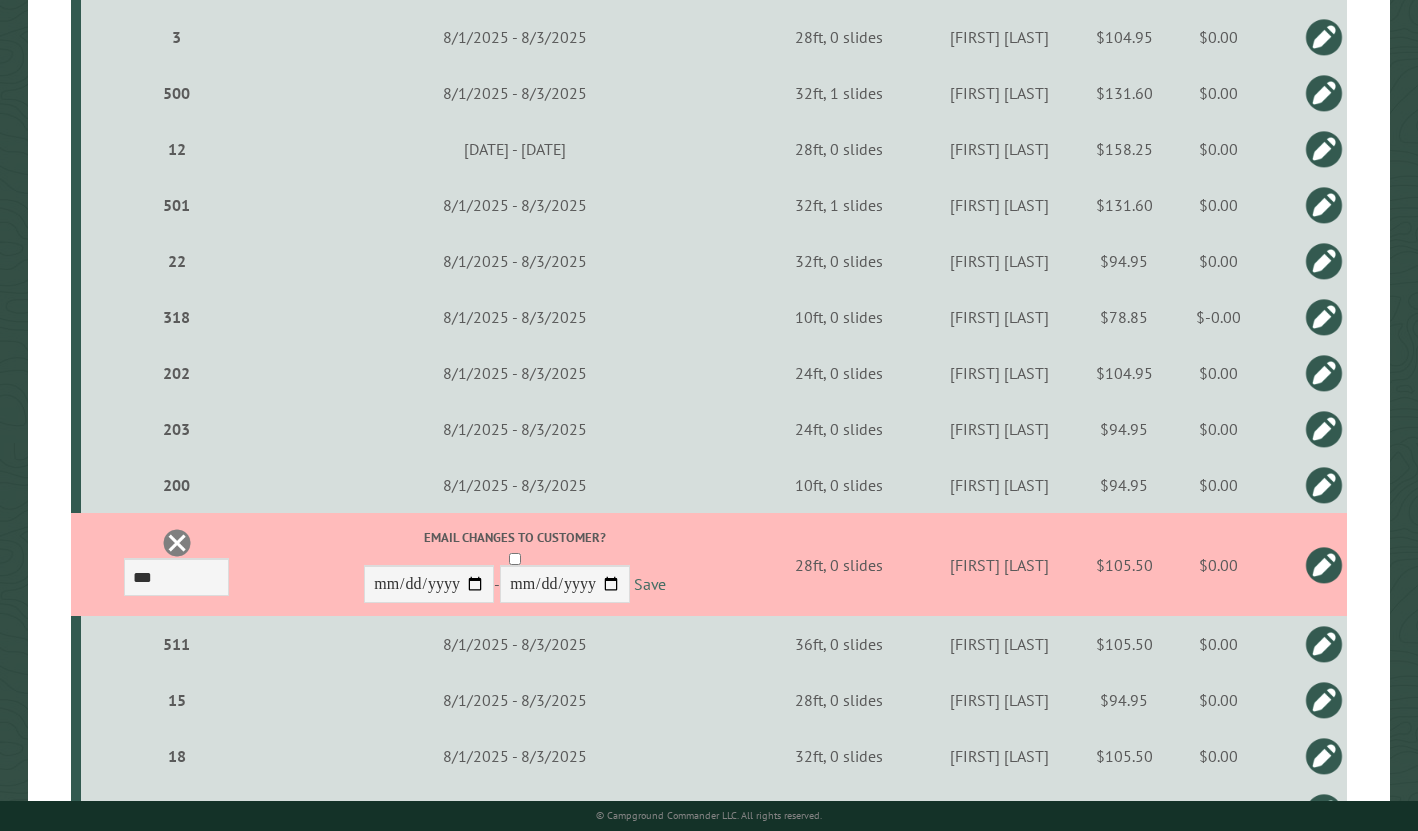 click on "Save" at bounding box center (650, 585) 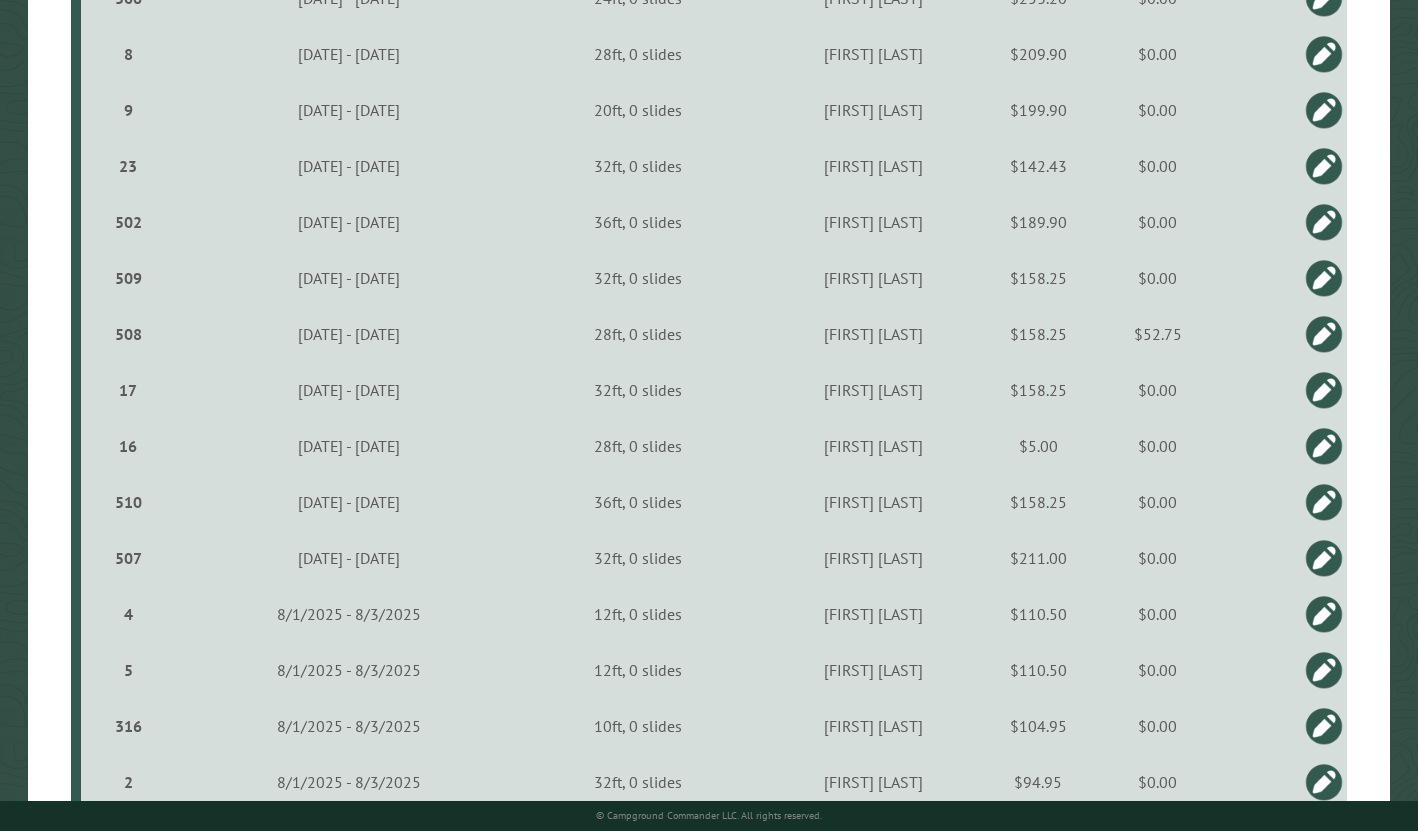 scroll, scrollTop: 1083, scrollLeft: 0, axis: vertical 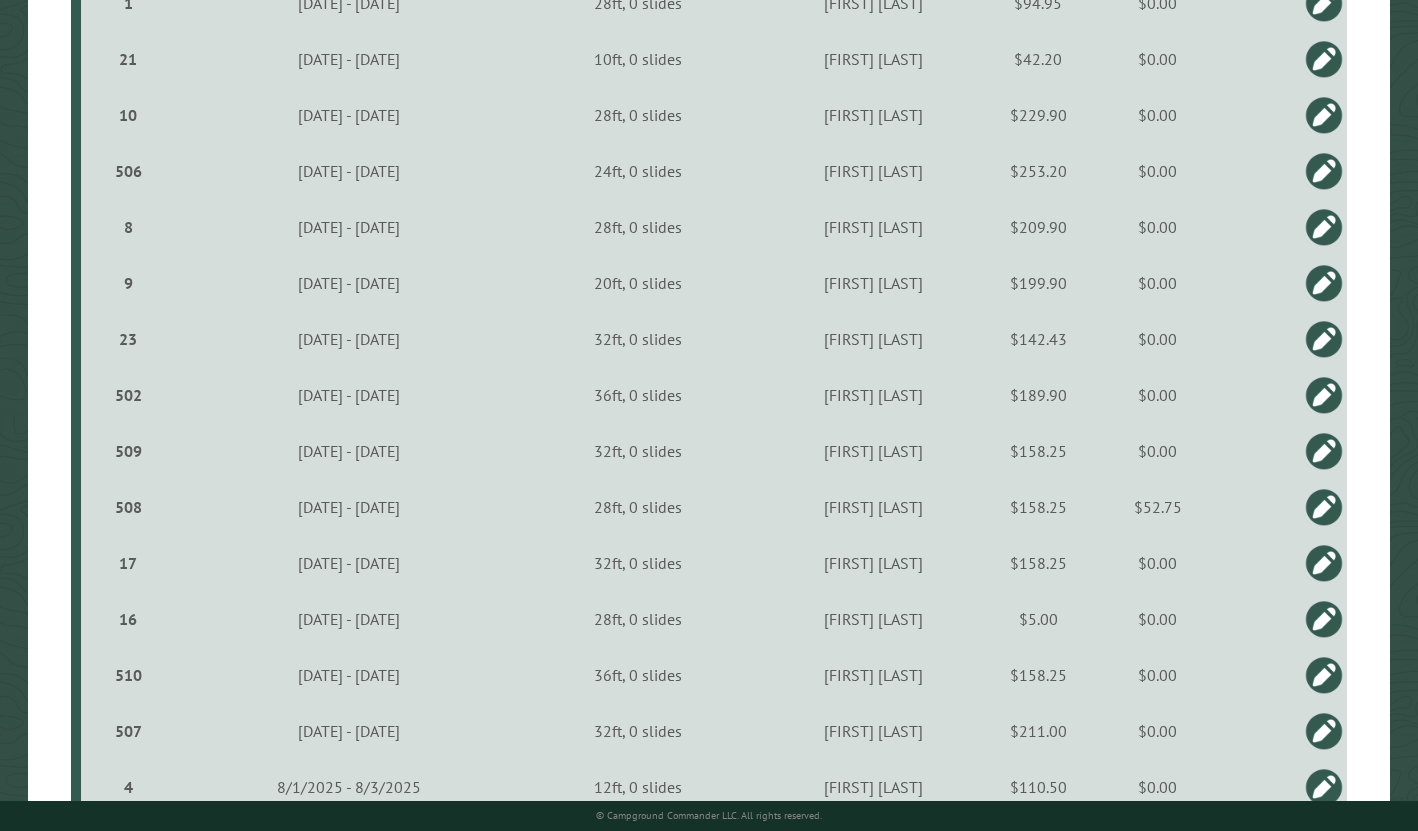 click on "$52.75" at bounding box center (1157, 507) 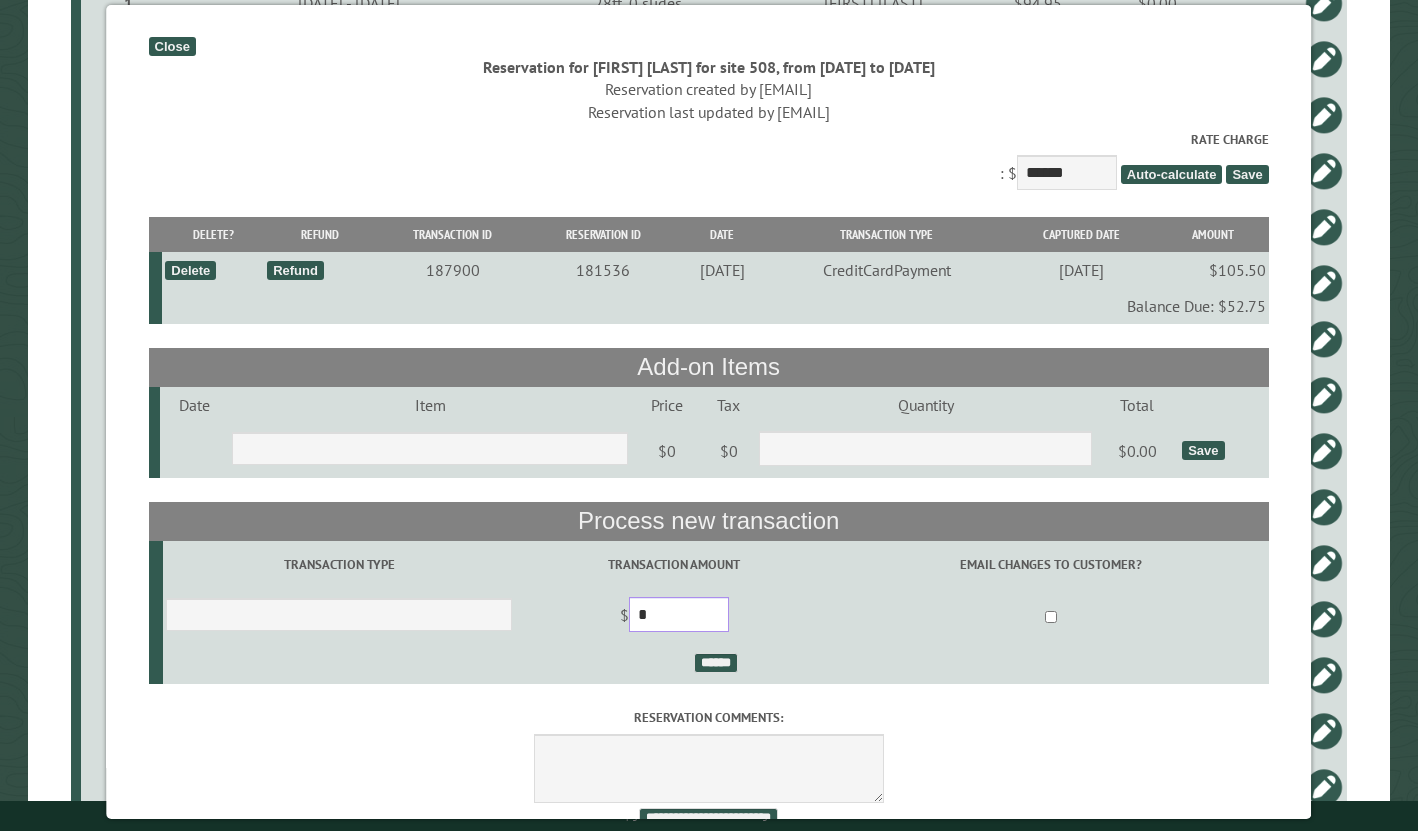 drag, startPoint x: 722, startPoint y: 607, endPoint x: 564, endPoint y: 607, distance: 158 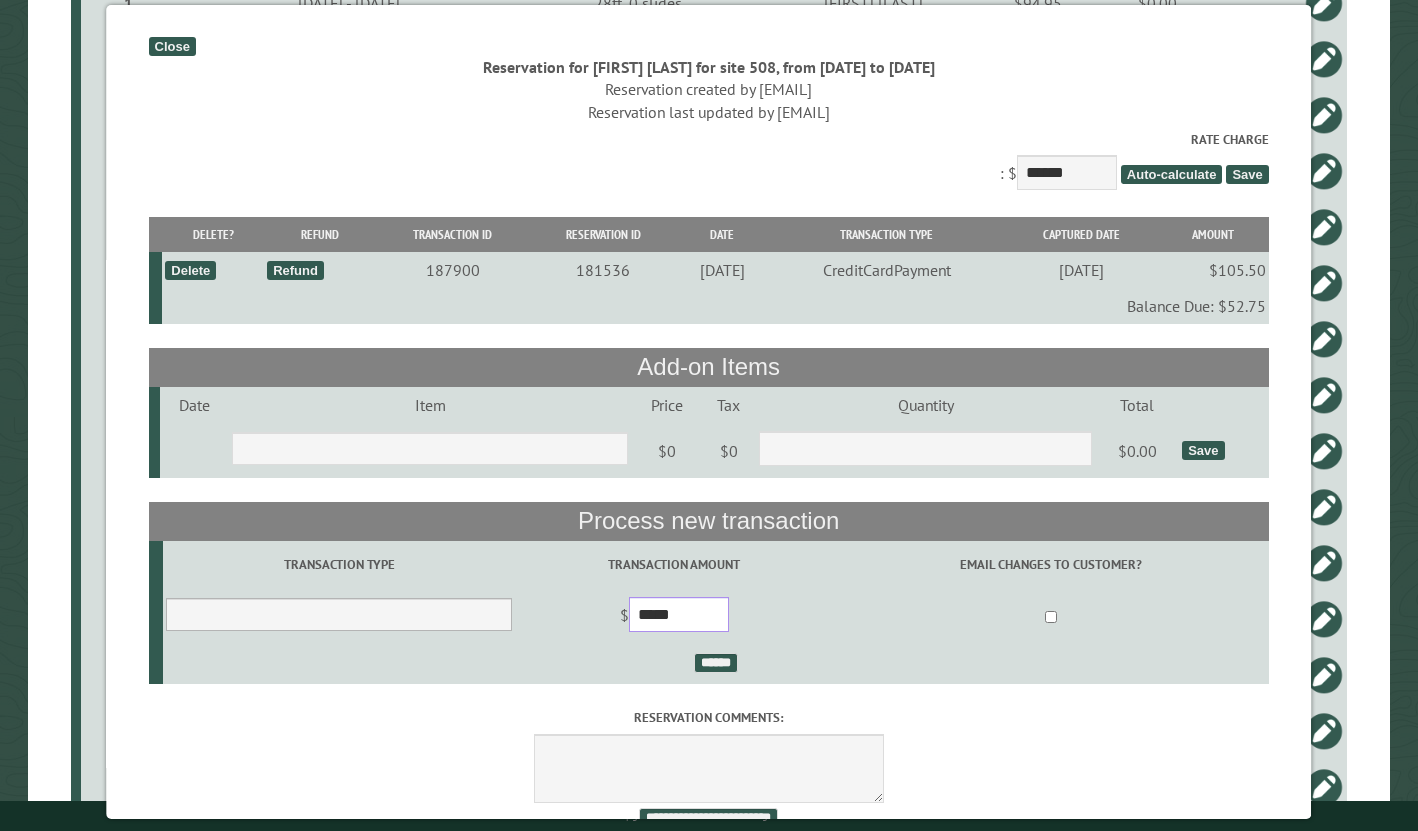 type on "*****" 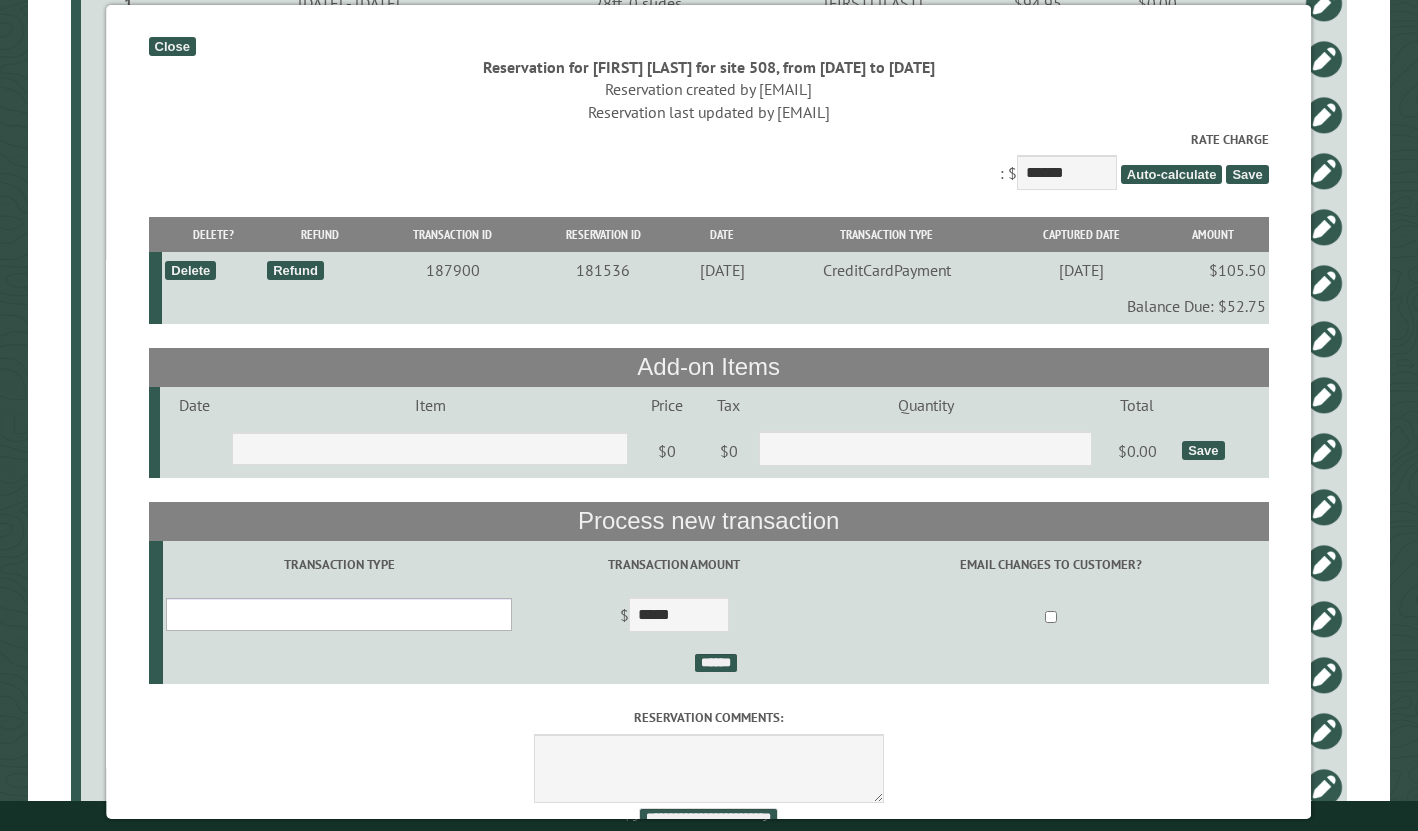 select on "*" 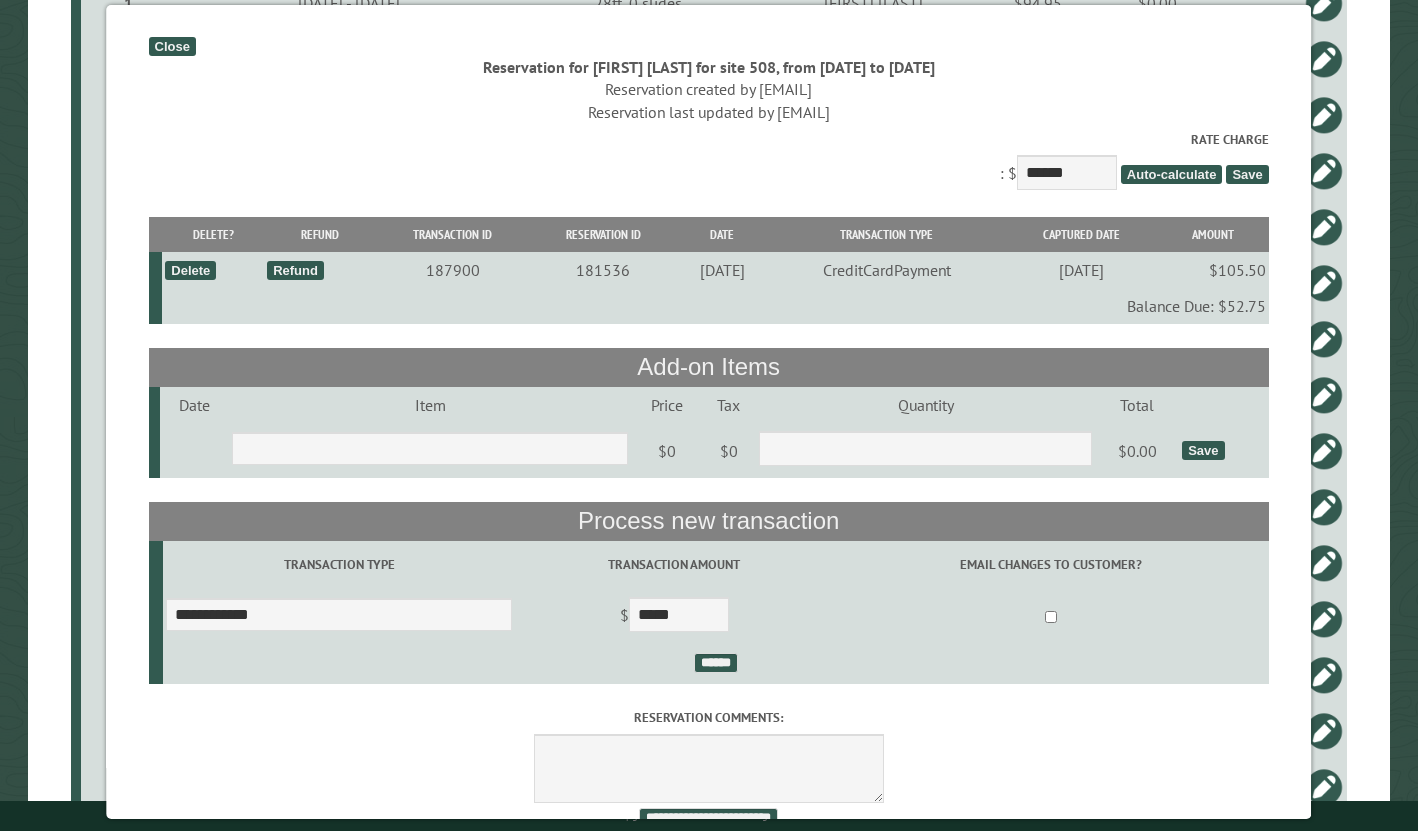 click on "******" at bounding box center [716, 663] 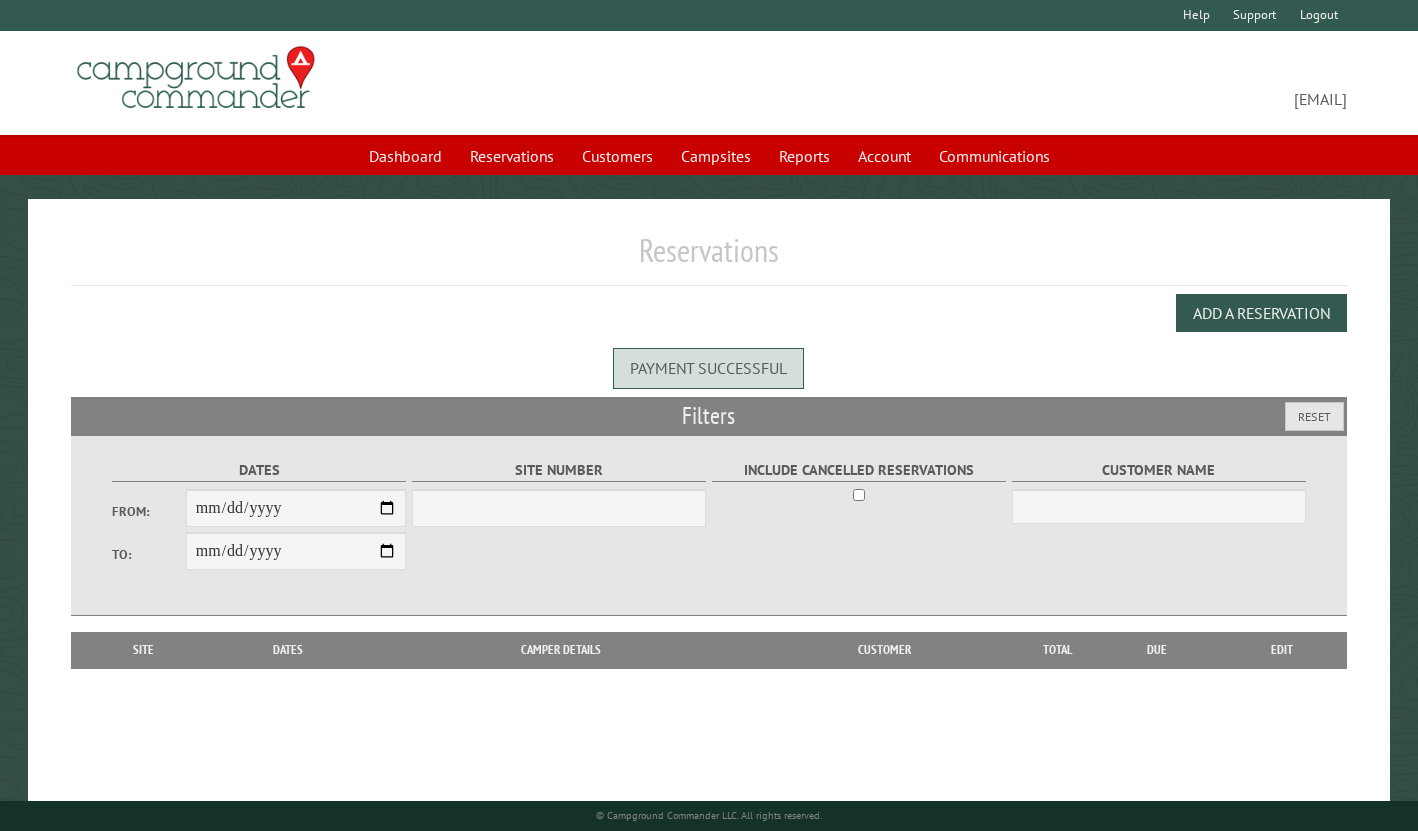 scroll, scrollTop: 0, scrollLeft: 0, axis: both 